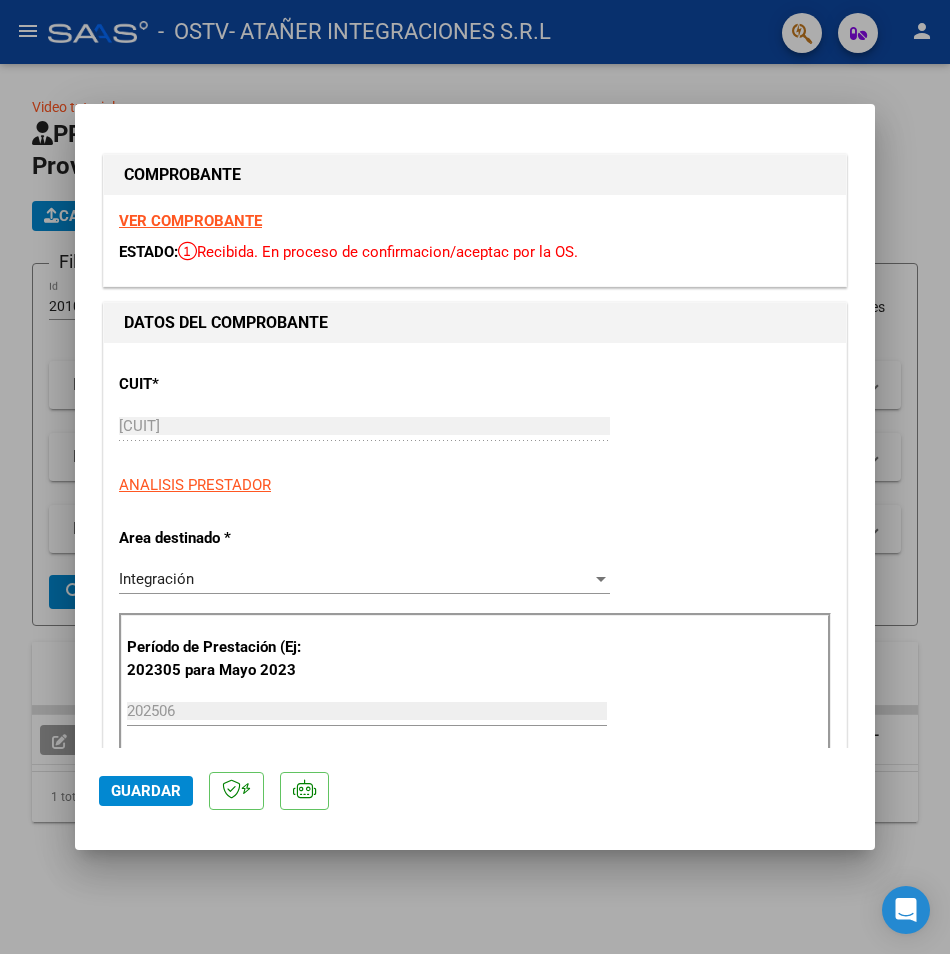 scroll, scrollTop: 0, scrollLeft: 0, axis: both 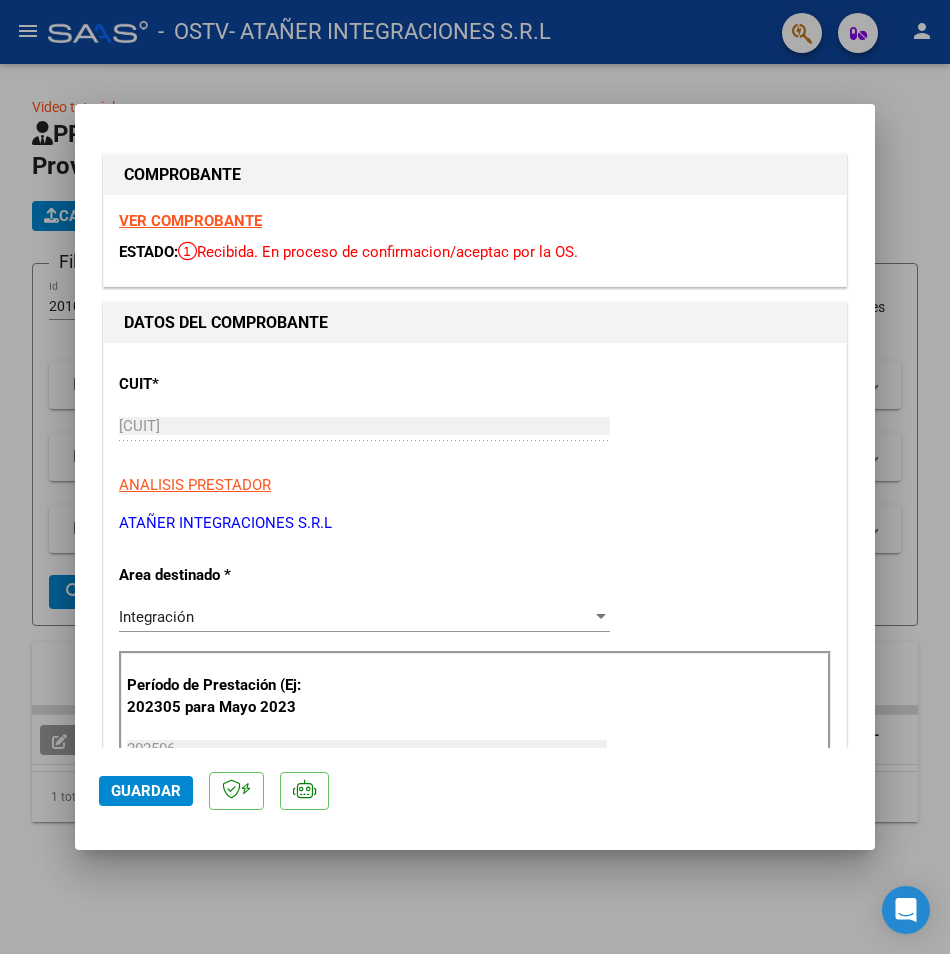 click at bounding box center [475, 477] 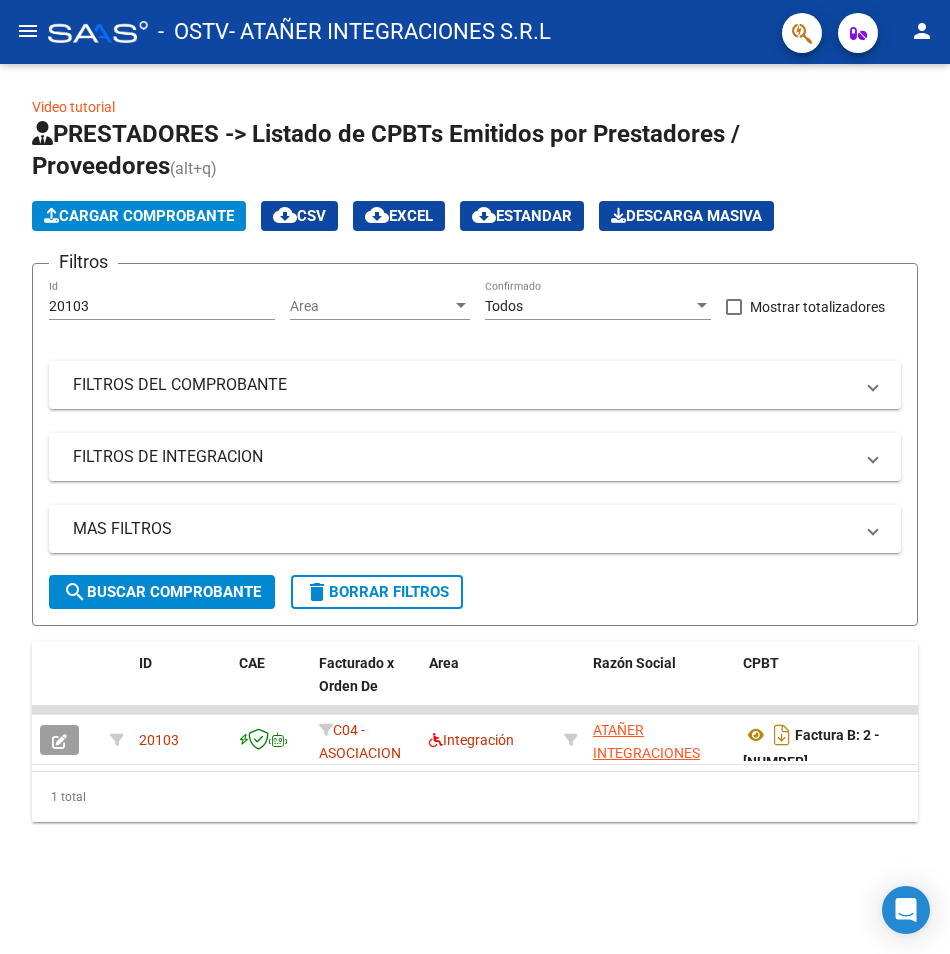click on "Cargar Comprobante" 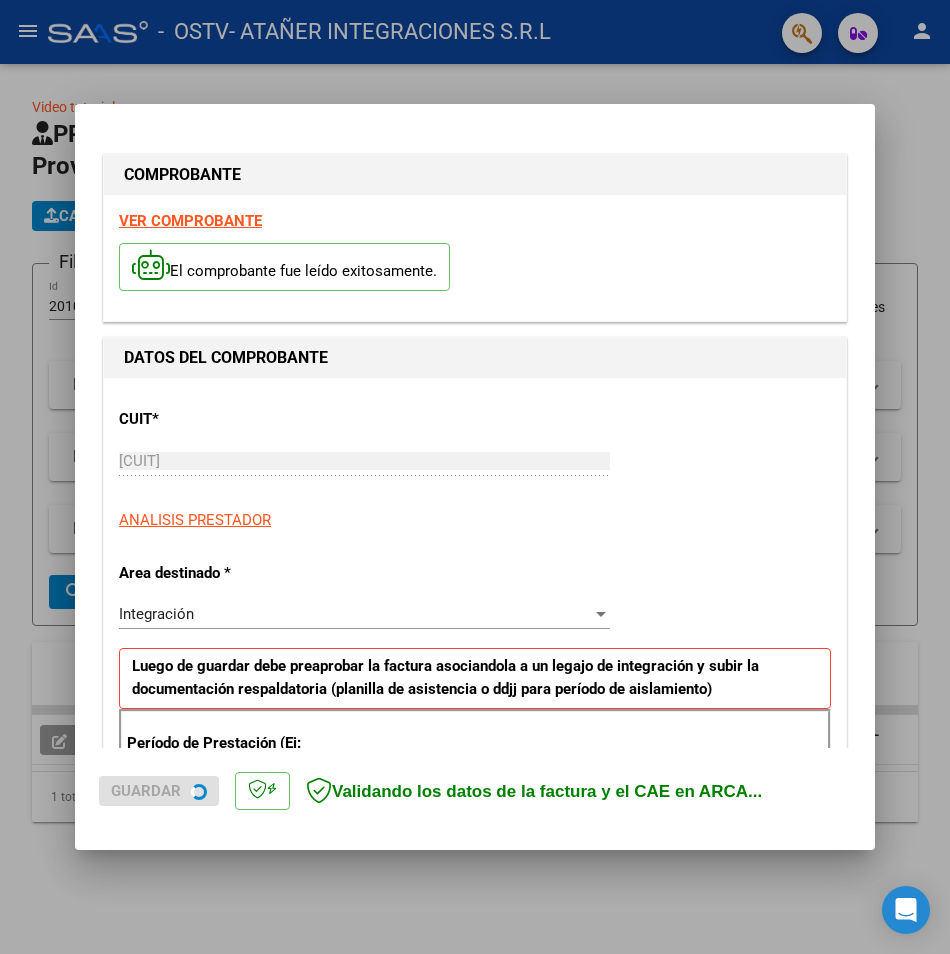 scroll, scrollTop: 200, scrollLeft: 0, axis: vertical 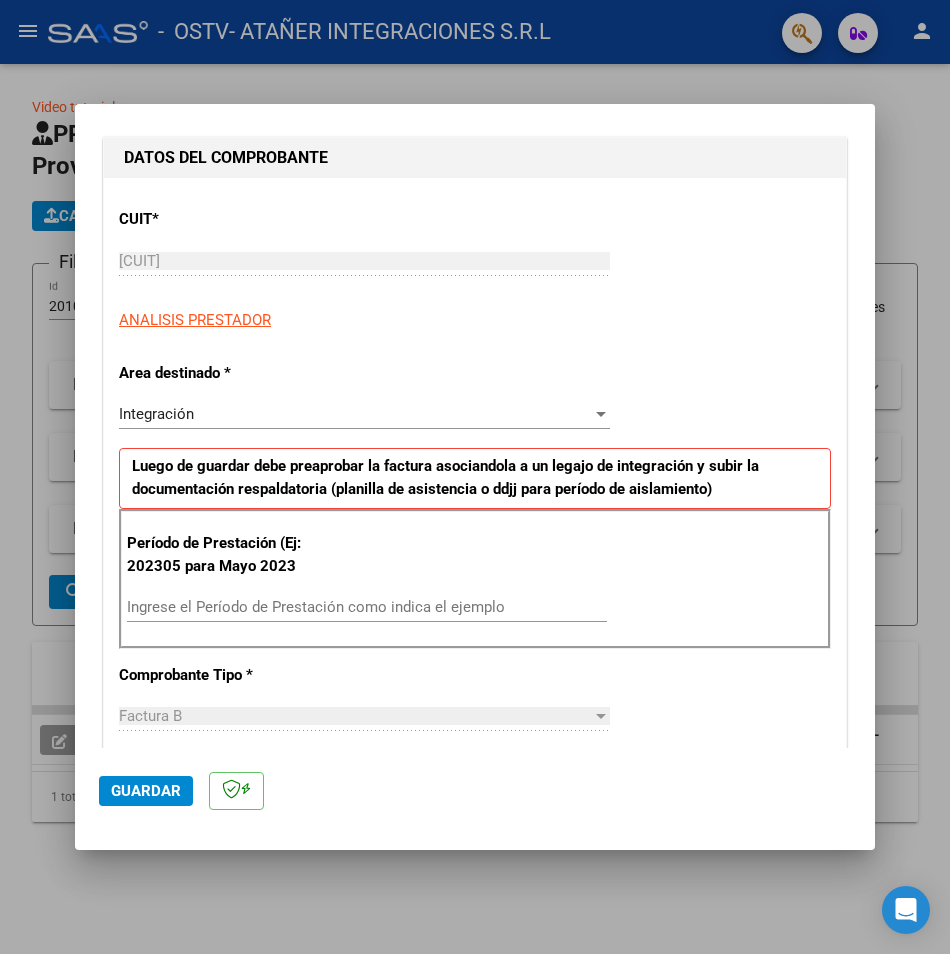 click on "Ingrese el Período de Prestación como indica el ejemplo" at bounding box center (367, 607) 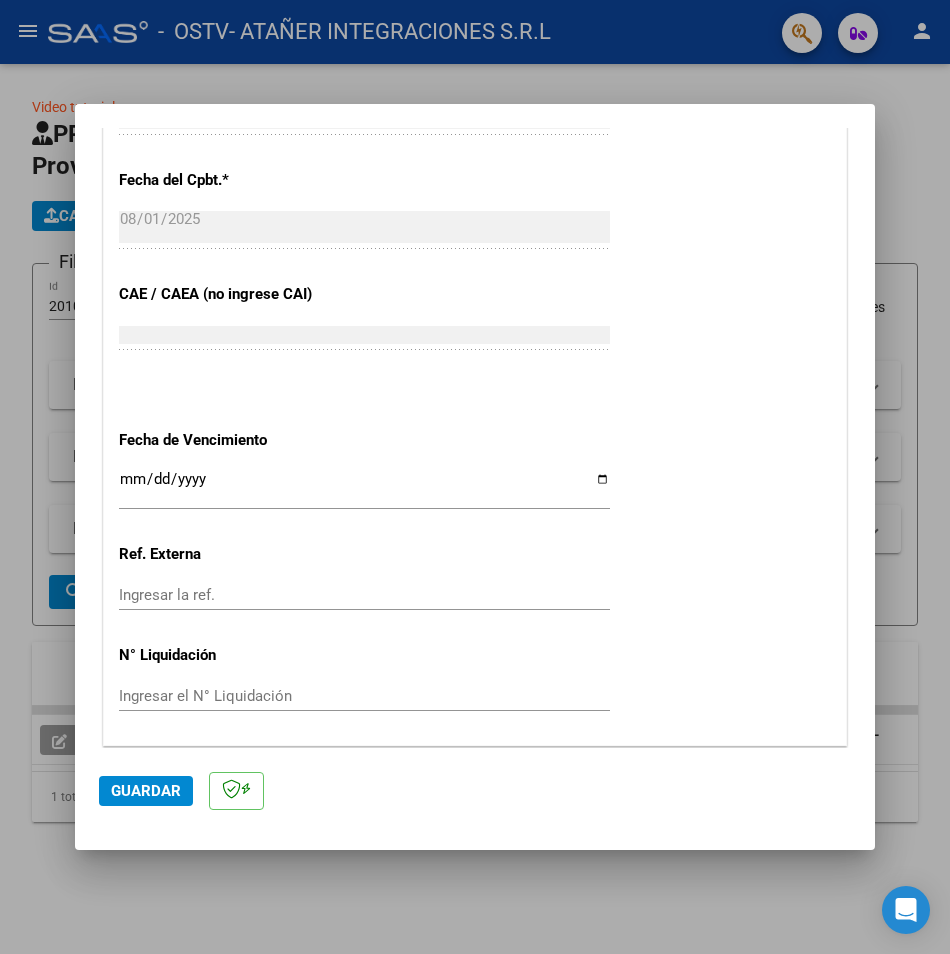 scroll, scrollTop: 1163, scrollLeft: 0, axis: vertical 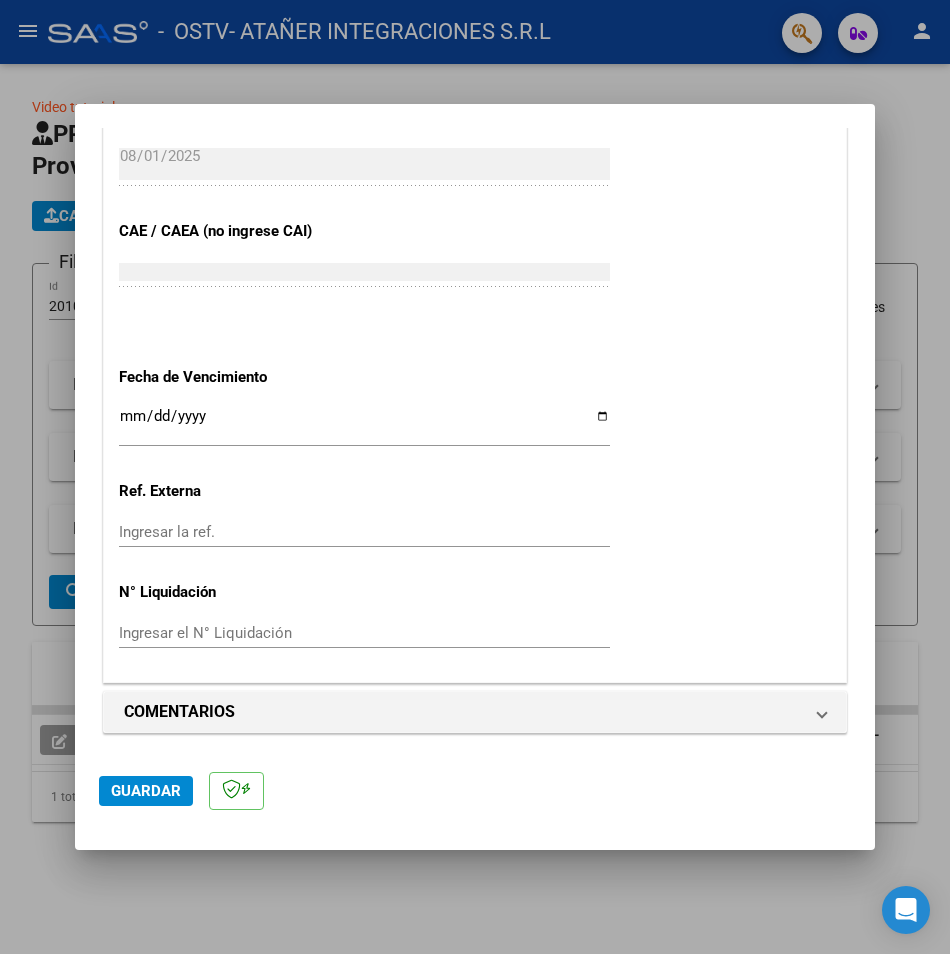type on "202507" 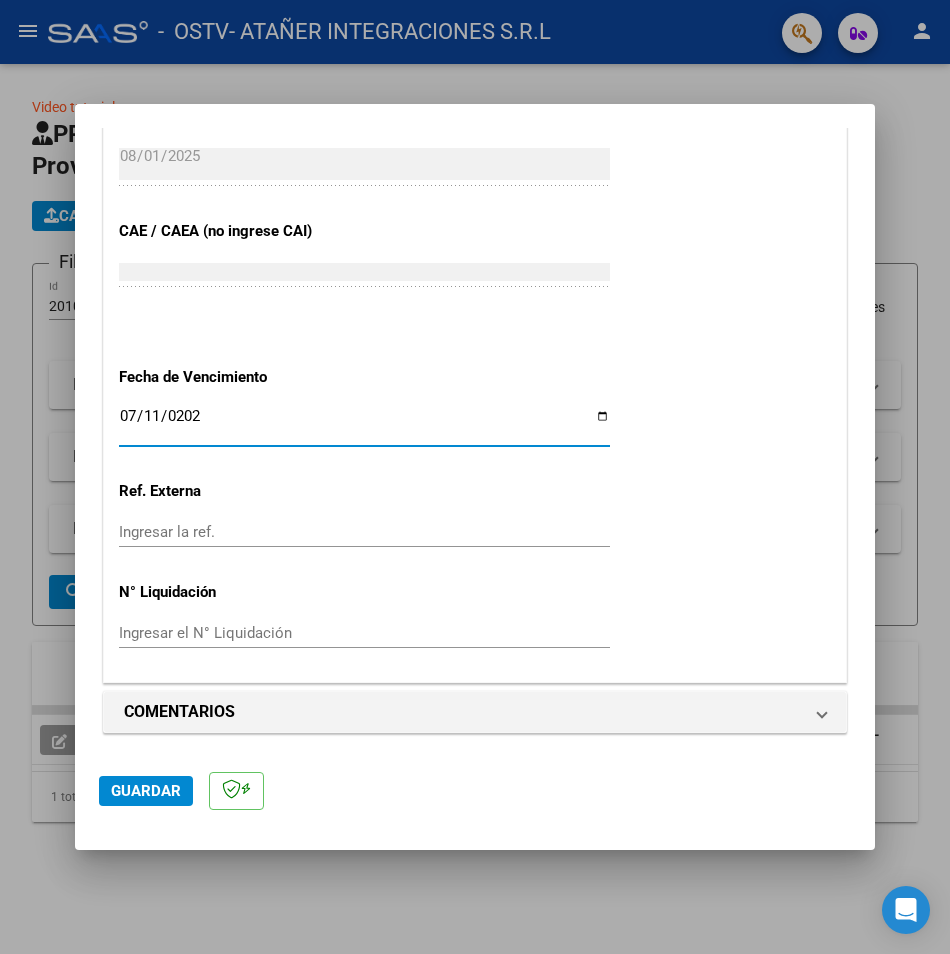type on "[DATE]" 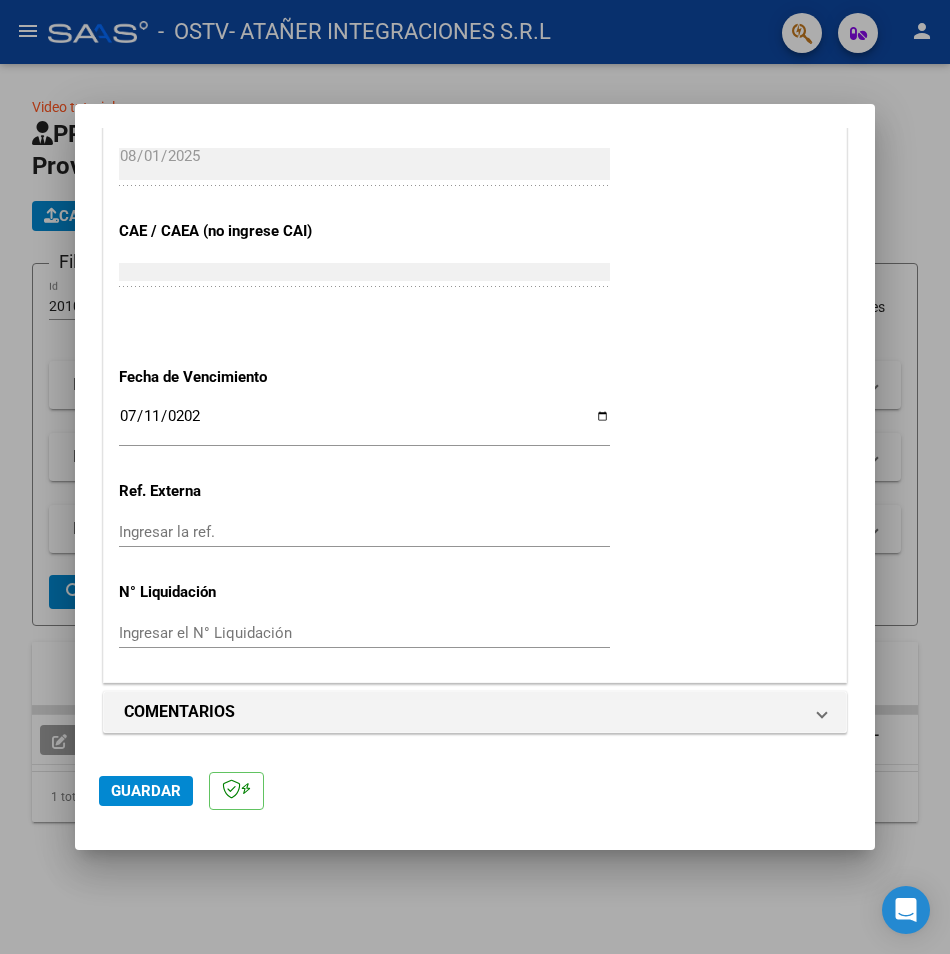 click on "[DATE]" at bounding box center (364, 424) 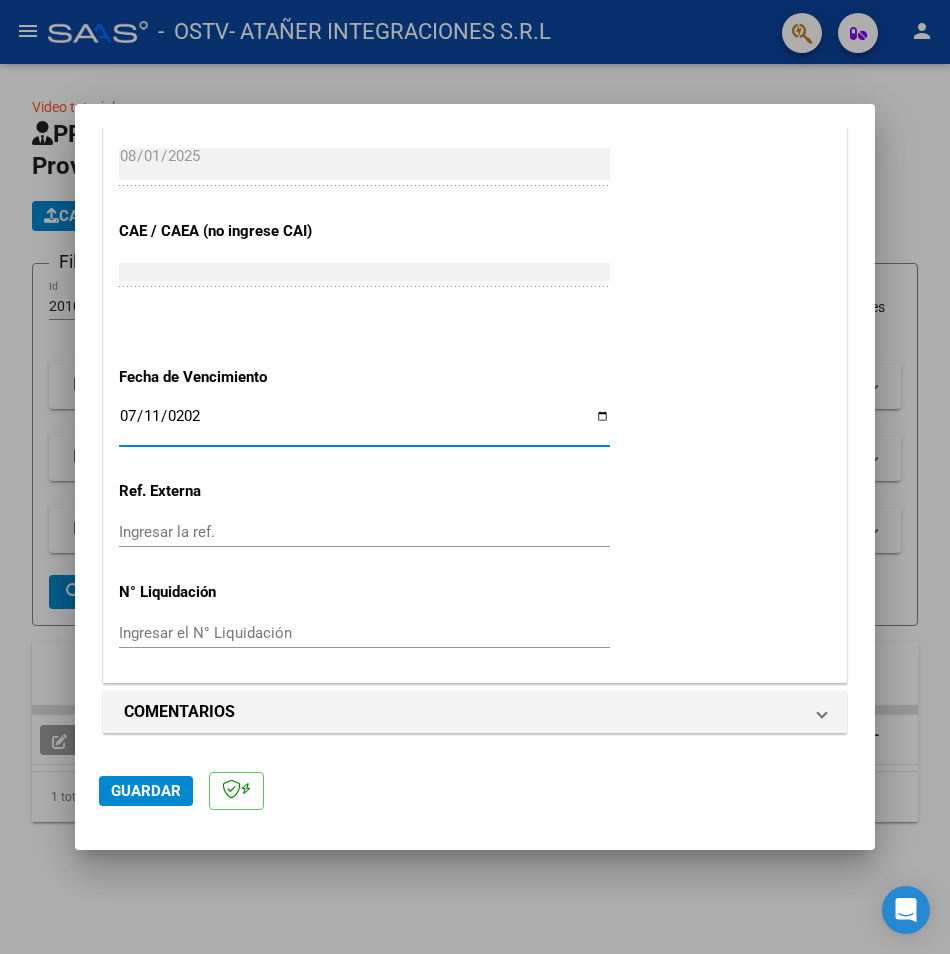 click on "[DATE]" at bounding box center [364, 424] 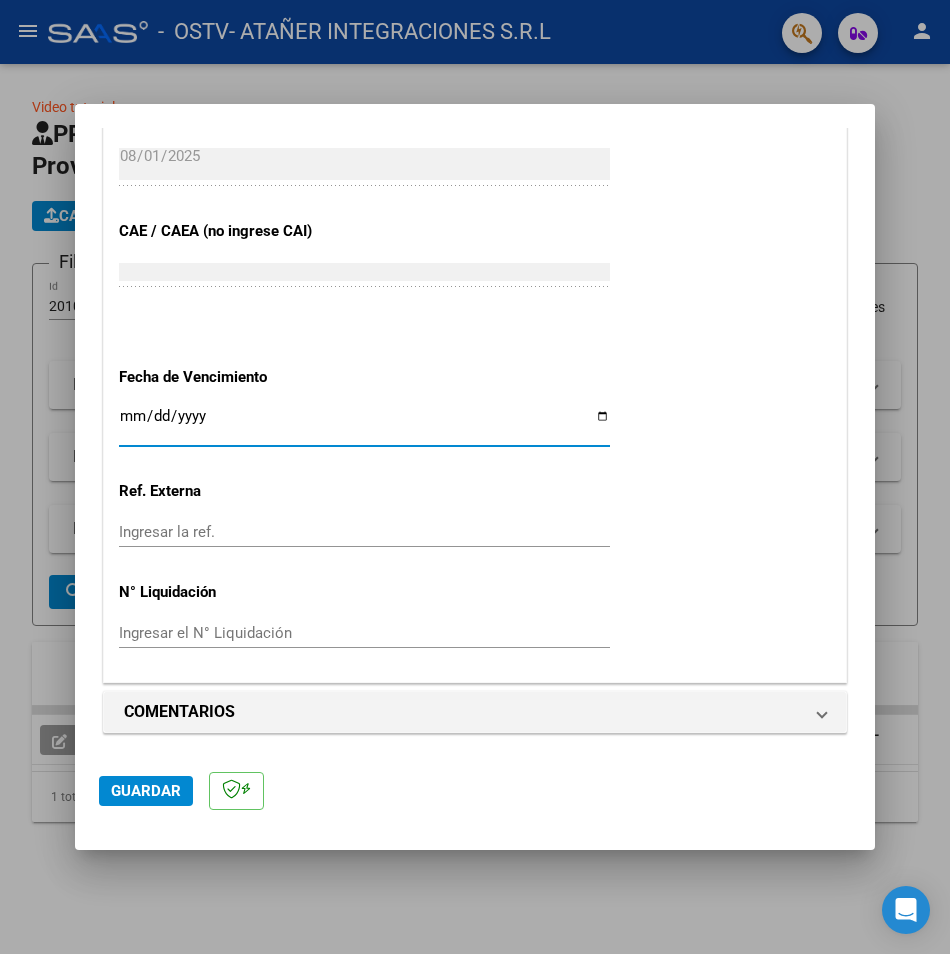 type on "2025-08-11" 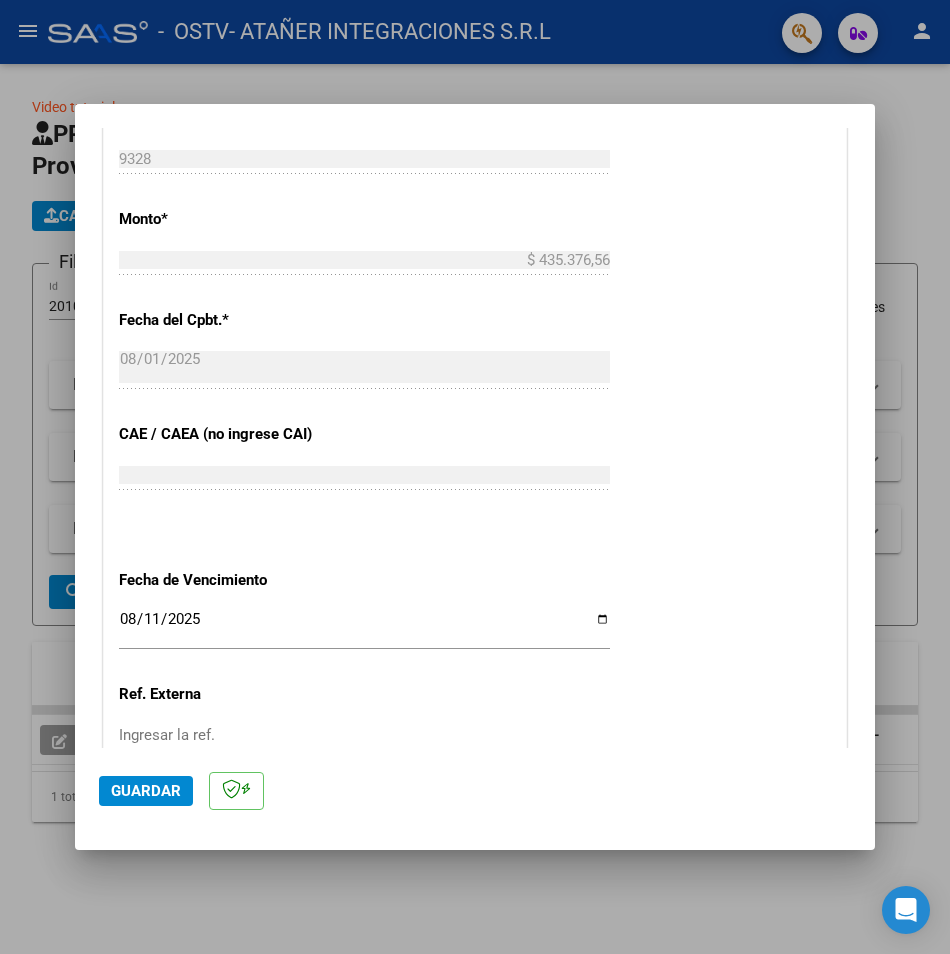 scroll, scrollTop: 1100, scrollLeft: 0, axis: vertical 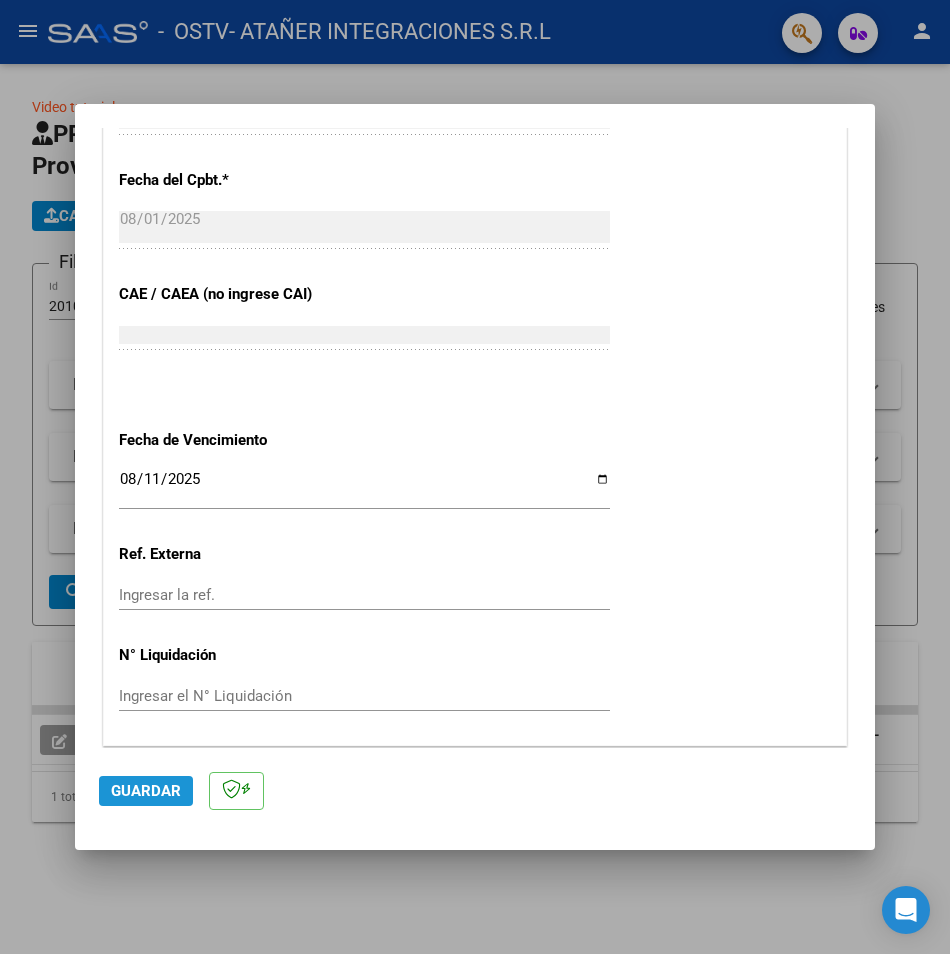 click on "Guardar" 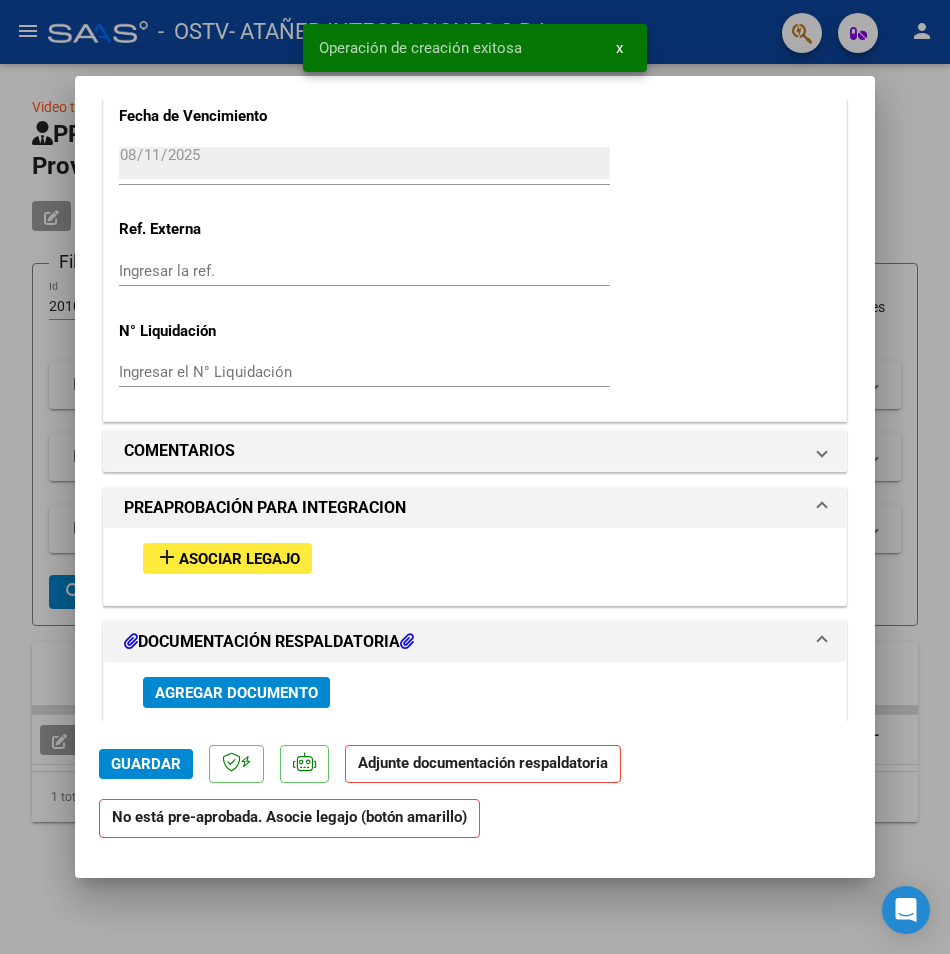 scroll, scrollTop: 1810, scrollLeft: 0, axis: vertical 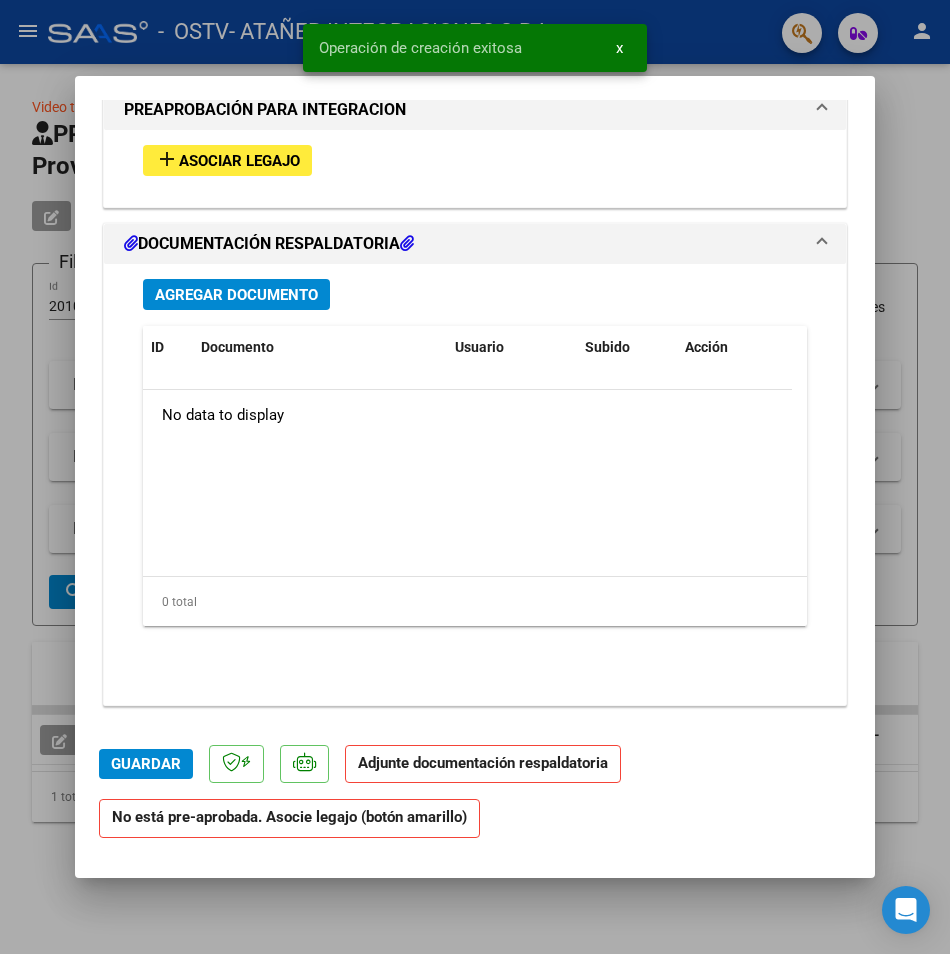 click on "Asociar Legajo" at bounding box center (239, 161) 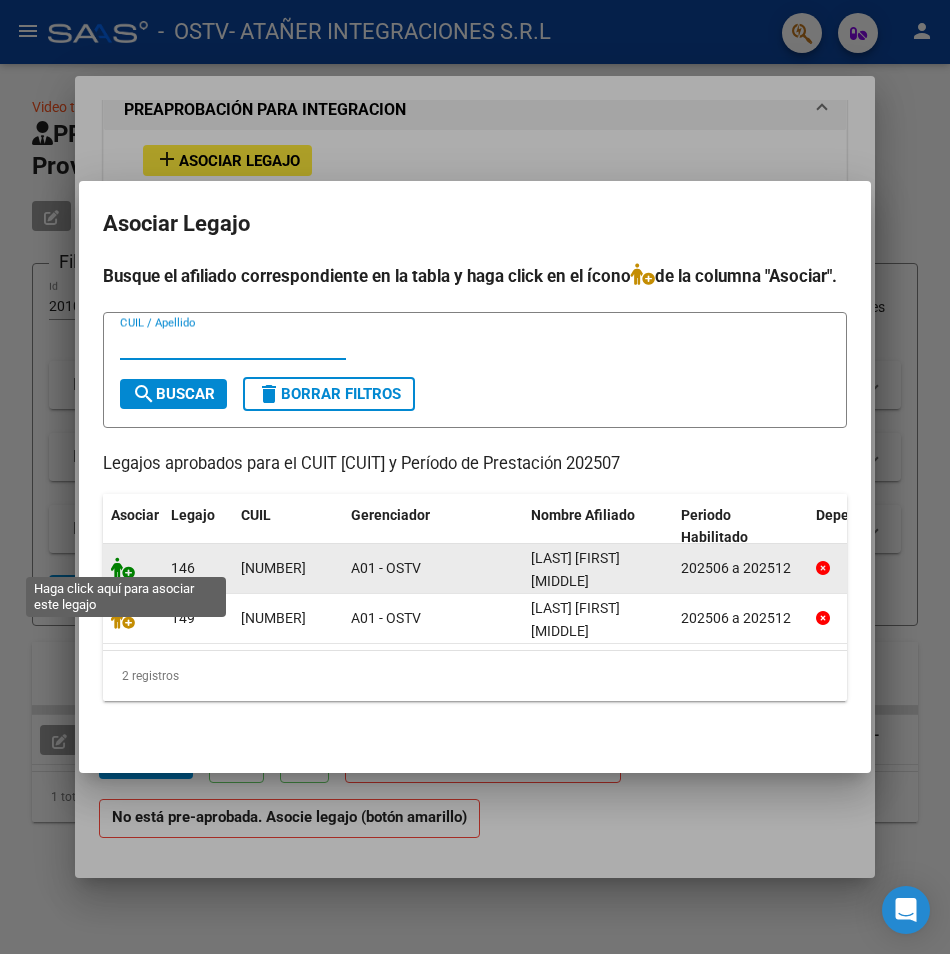click 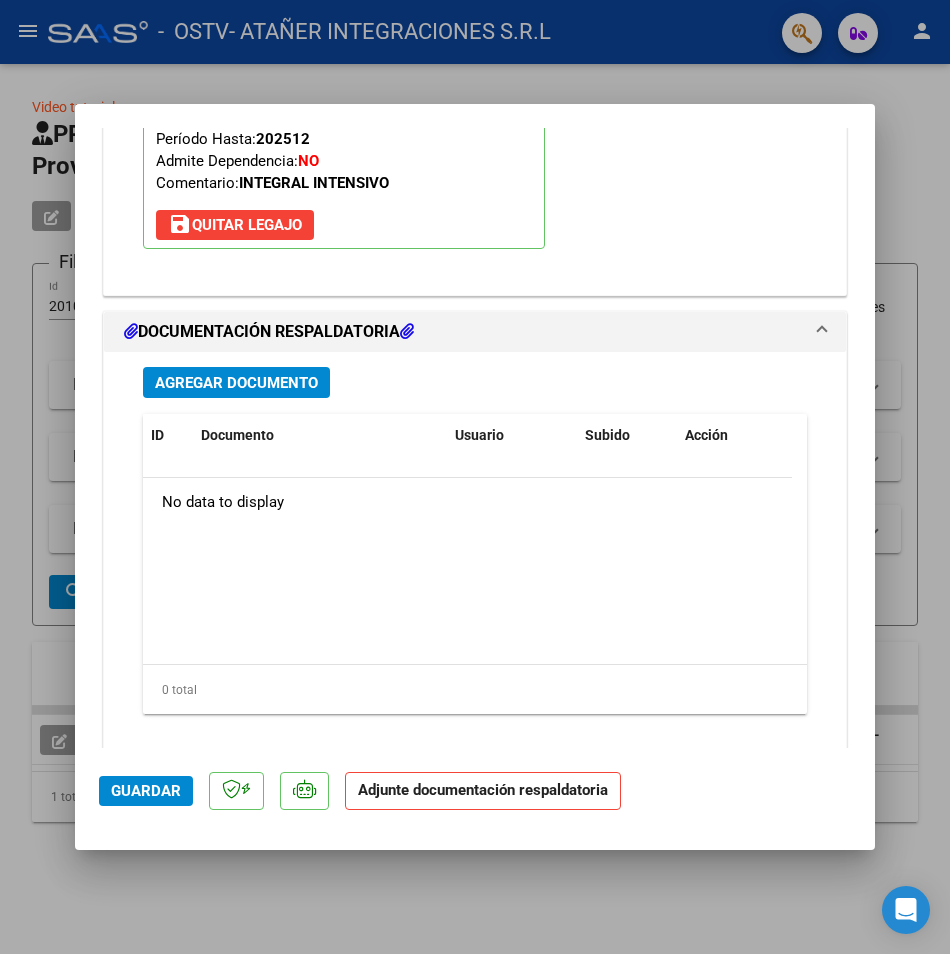 scroll, scrollTop: 2062, scrollLeft: 0, axis: vertical 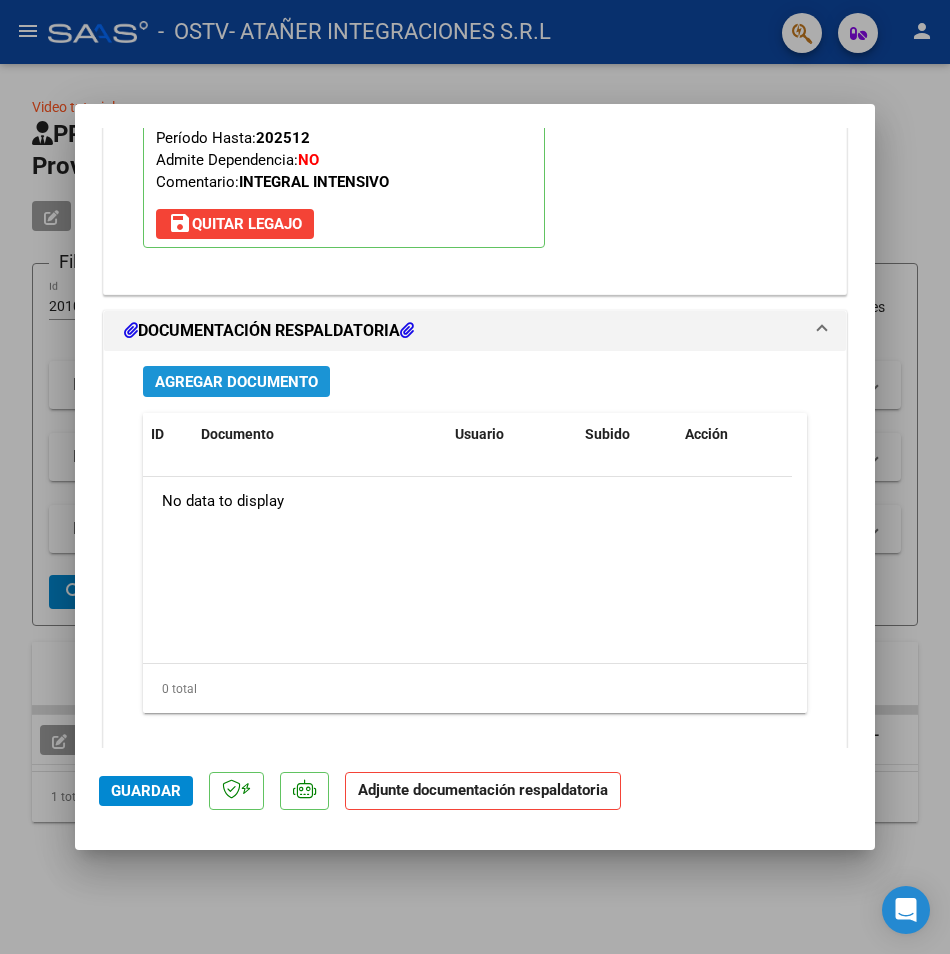 click on "Agregar Documento" at bounding box center [236, 382] 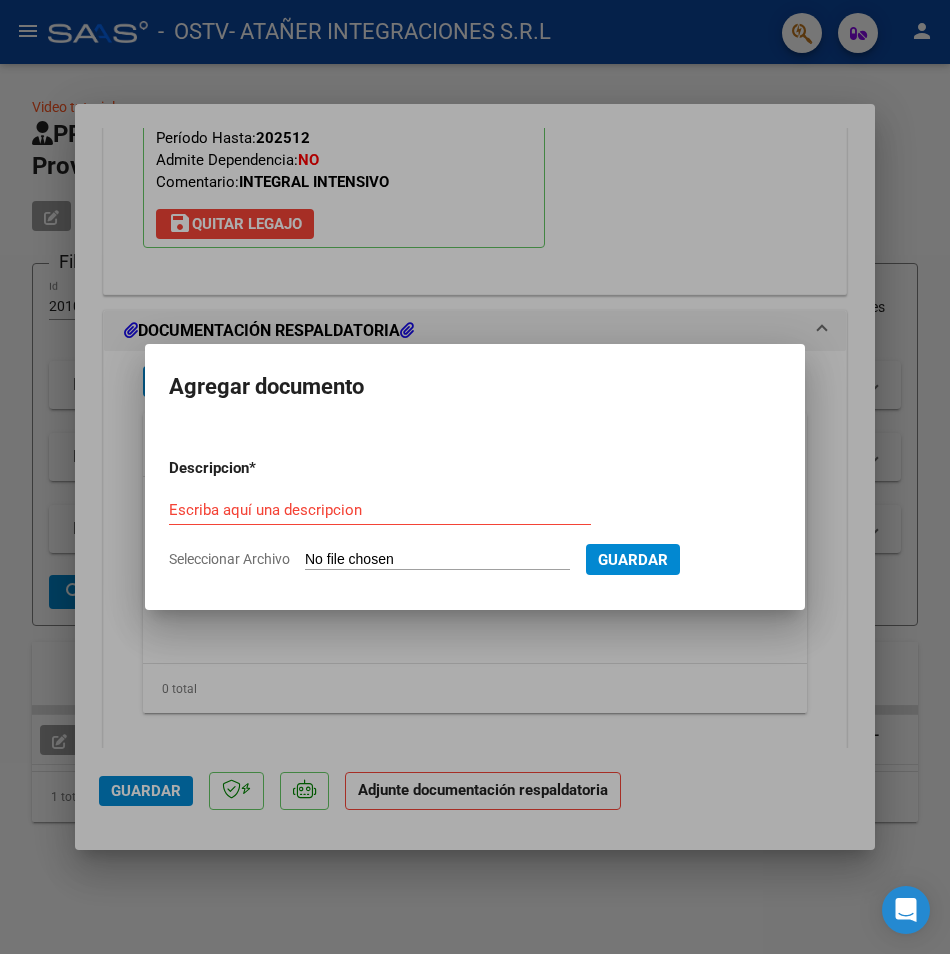 type on "C:\fakepath\[LAST] [FIRST] - JULIO 2025.pdf" 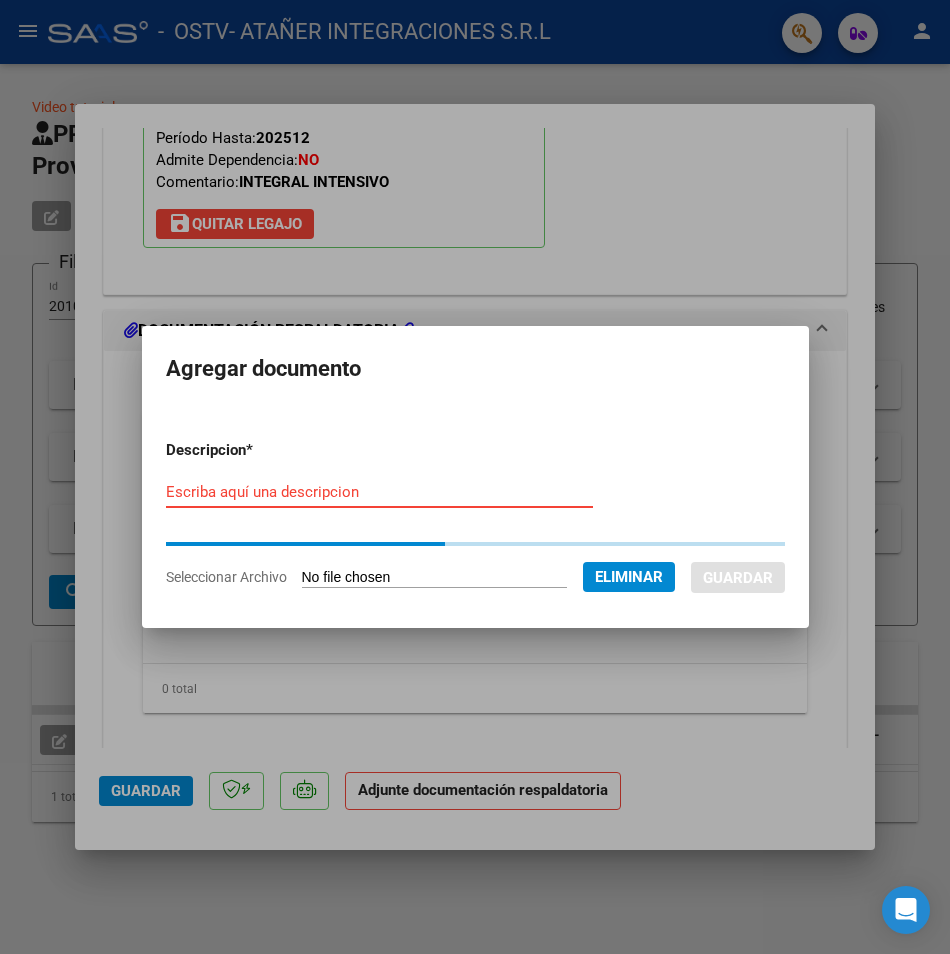 click on "Escriba aquí una descripcion" at bounding box center (379, 492) 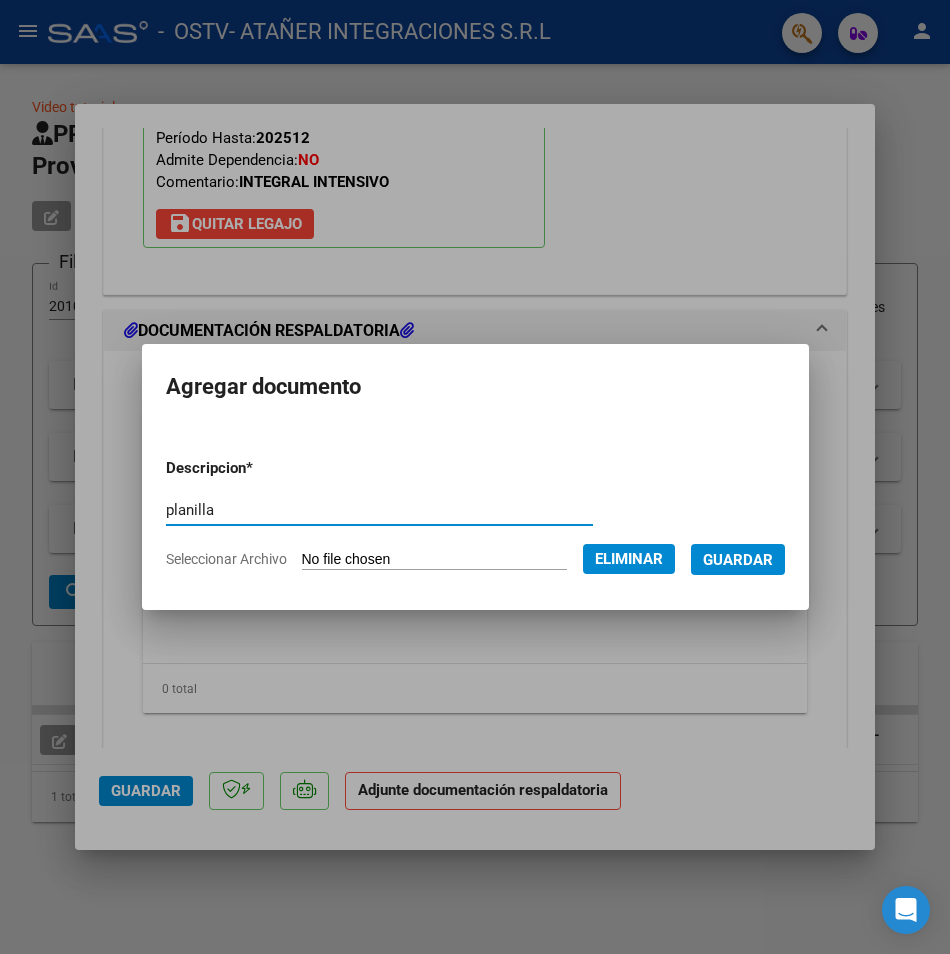 type on "planilla" 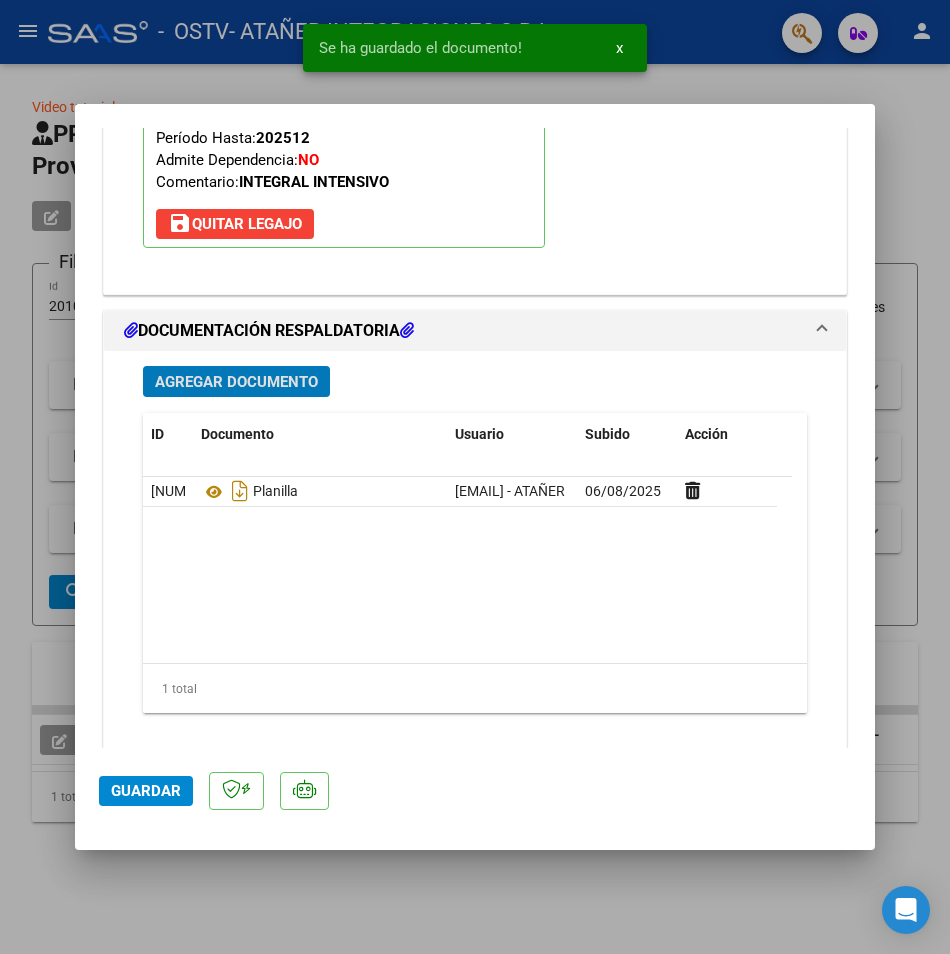 click on "Guardar" 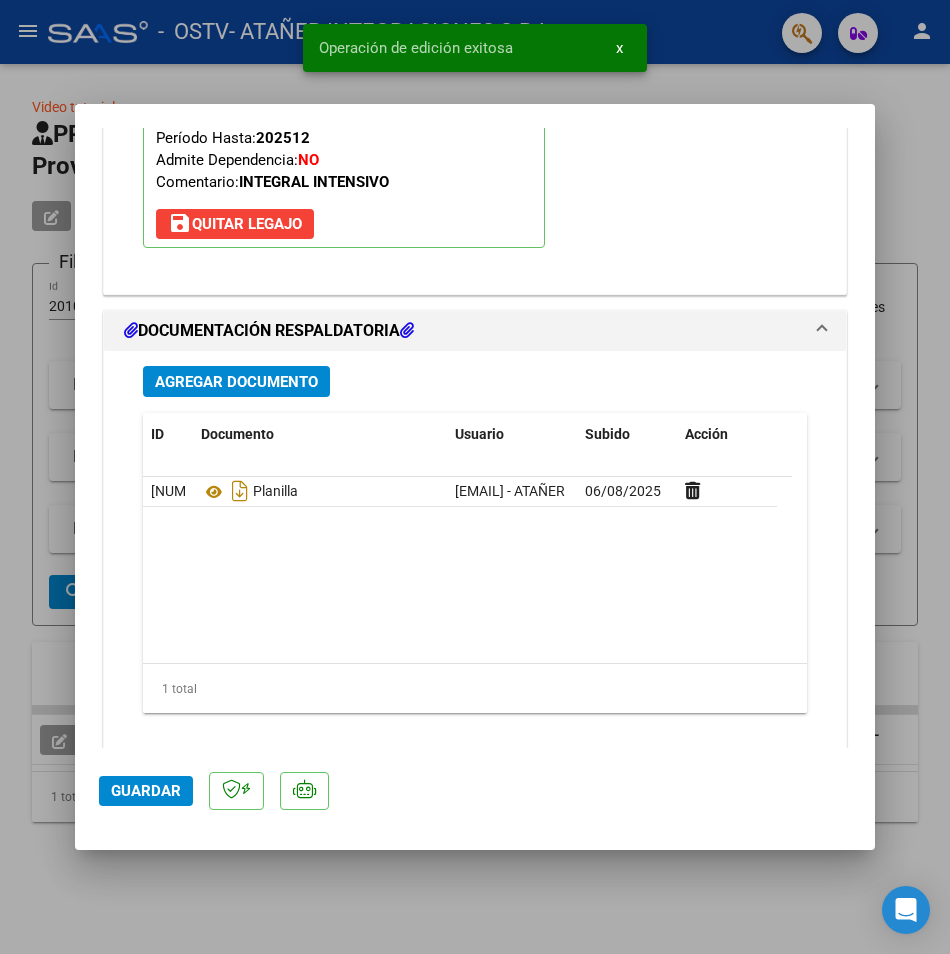 click at bounding box center (475, 477) 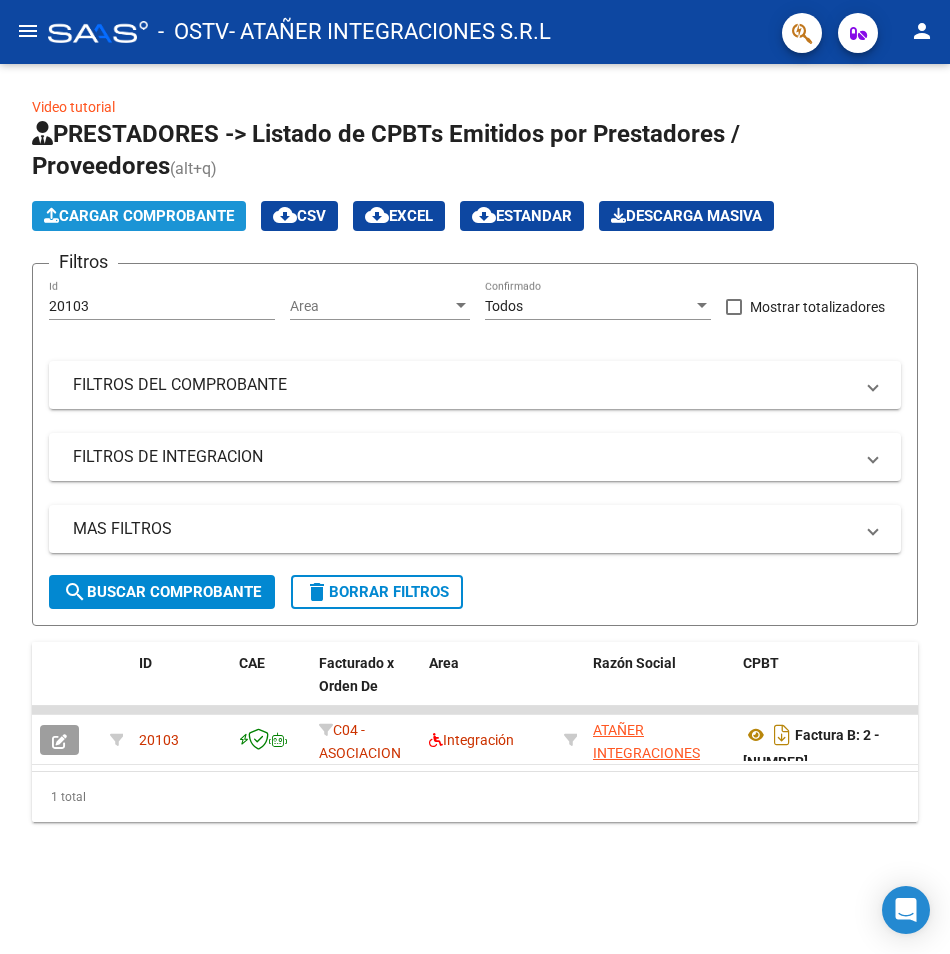 click on "Cargar Comprobante" 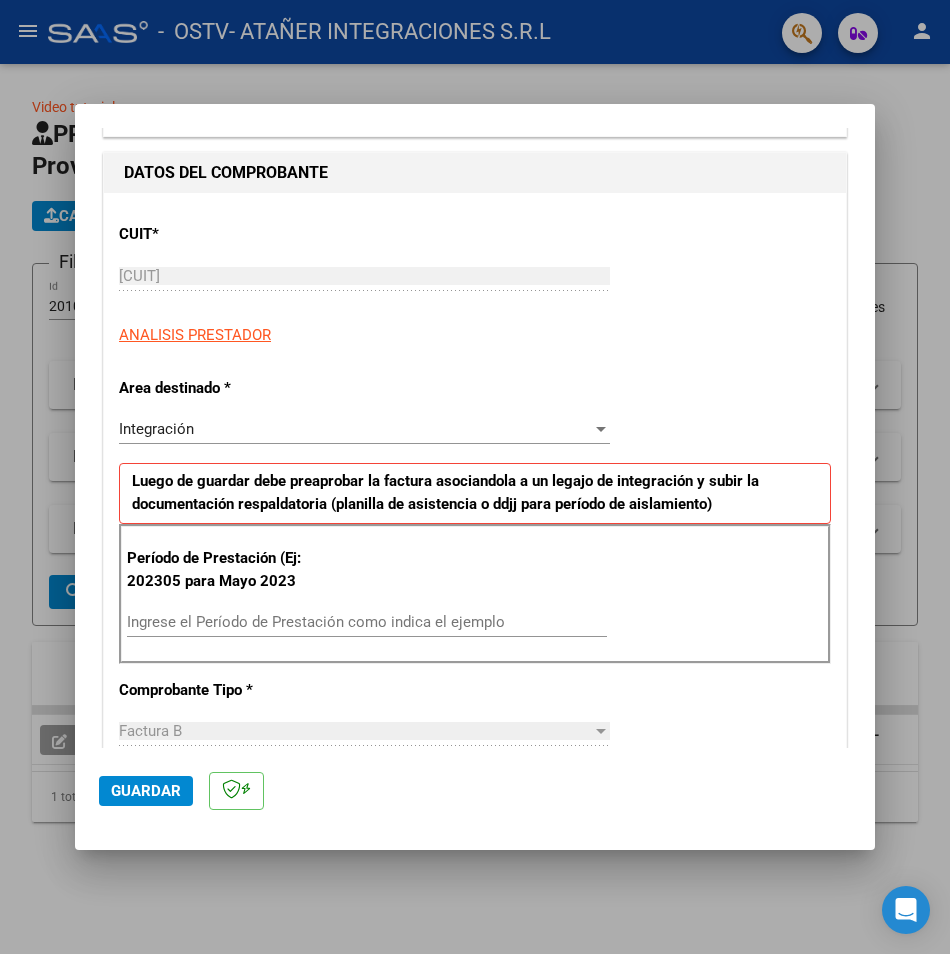 scroll, scrollTop: 200, scrollLeft: 0, axis: vertical 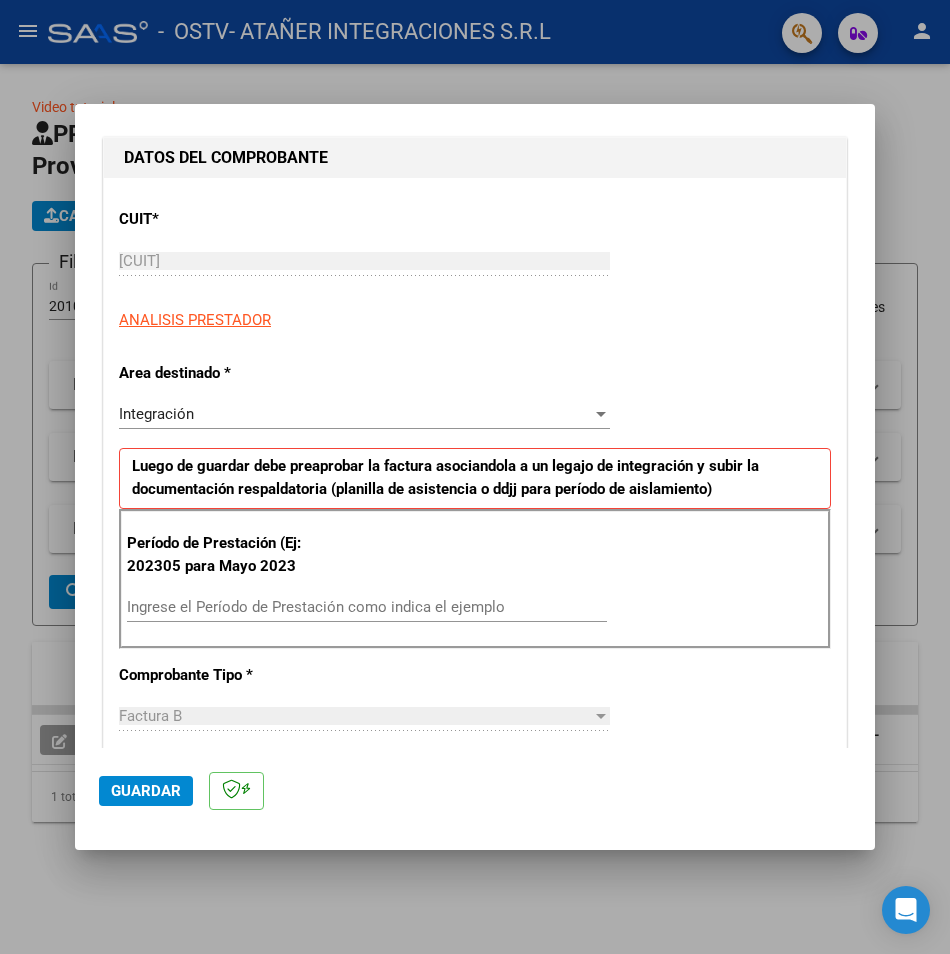 click on "Ingrese el Período de Prestación como indica el ejemplo" at bounding box center [367, 607] 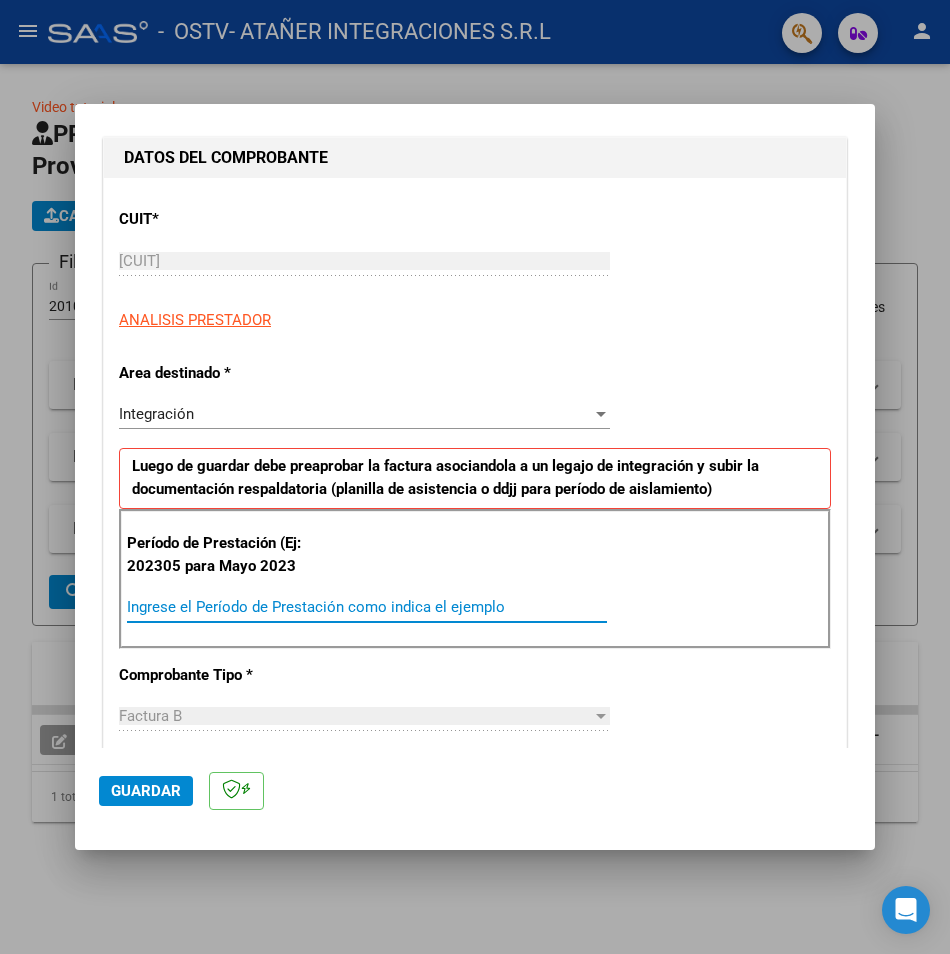 click on "Ingrese el Período de Prestación como indica el ejemplo" at bounding box center [367, 607] 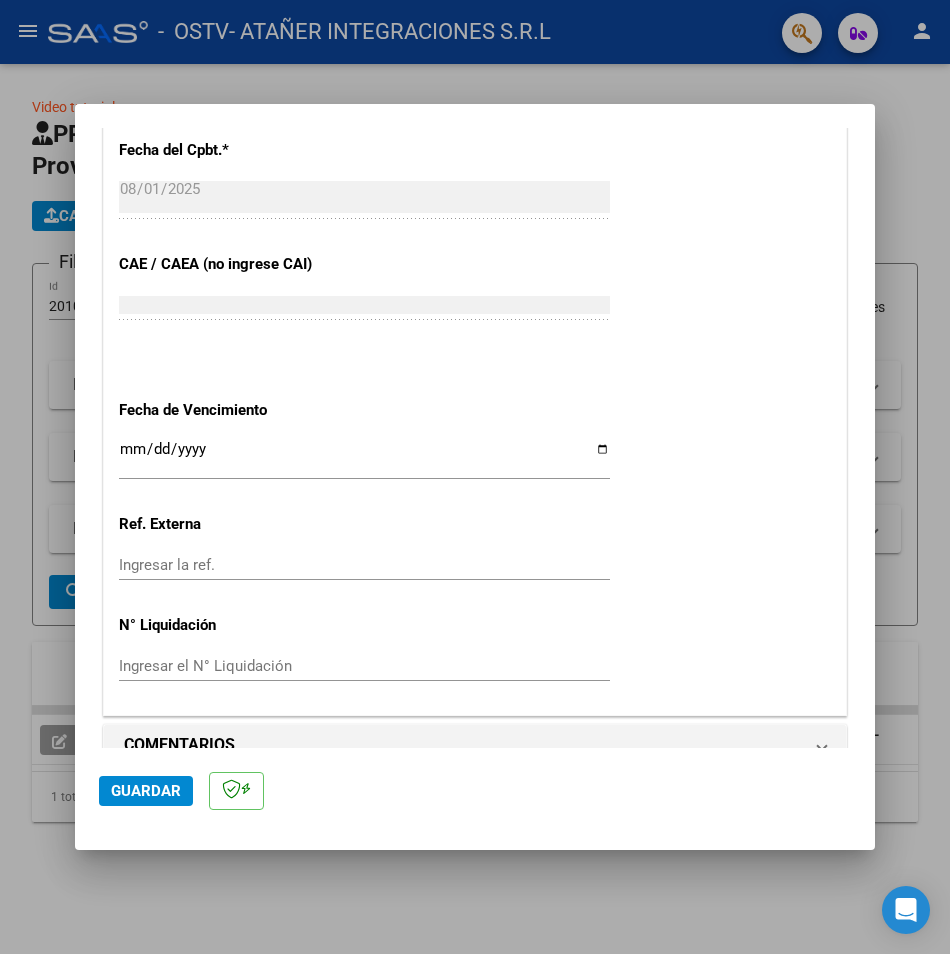 scroll, scrollTop: 1163, scrollLeft: 0, axis: vertical 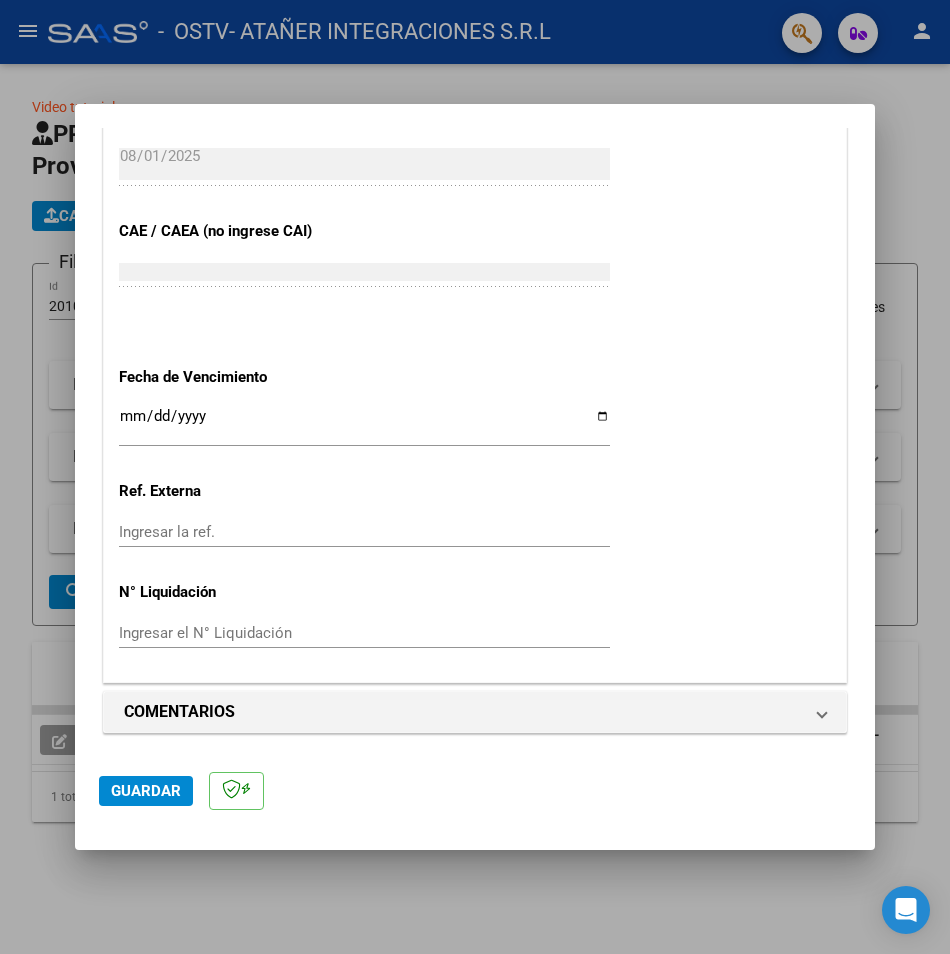 type on "202507" 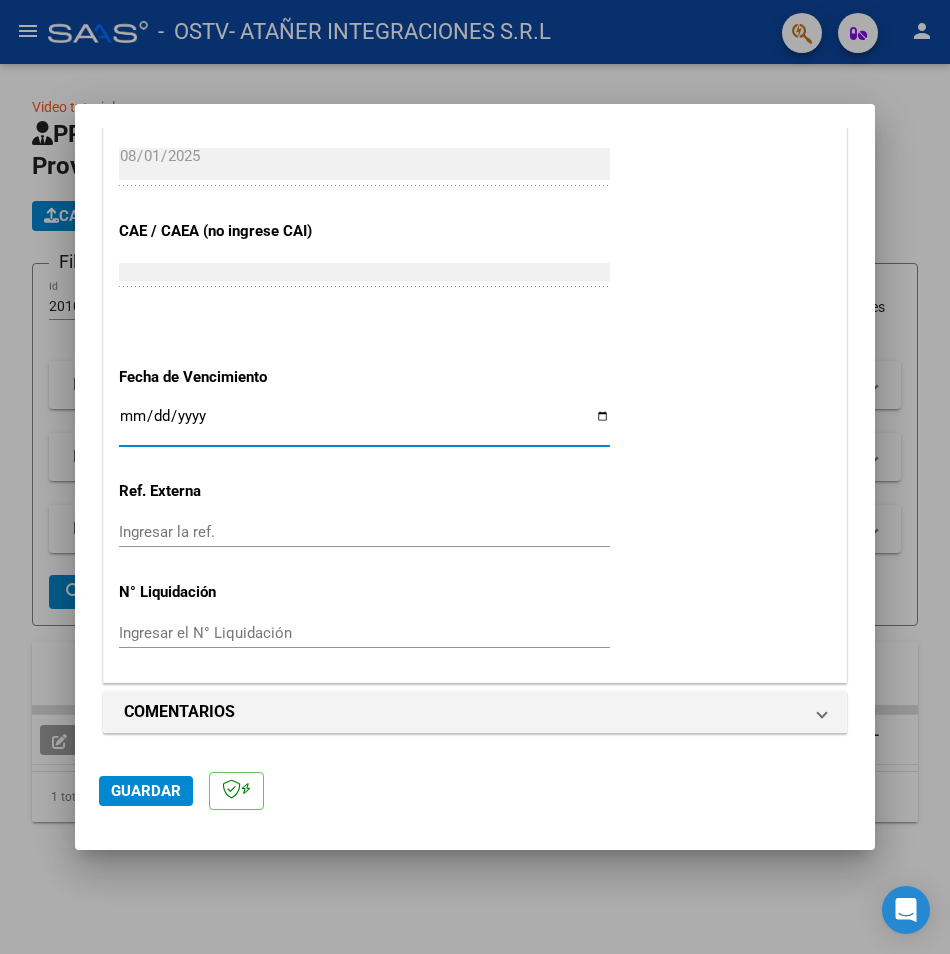 click on "Ingresar la fecha" at bounding box center [364, 424] 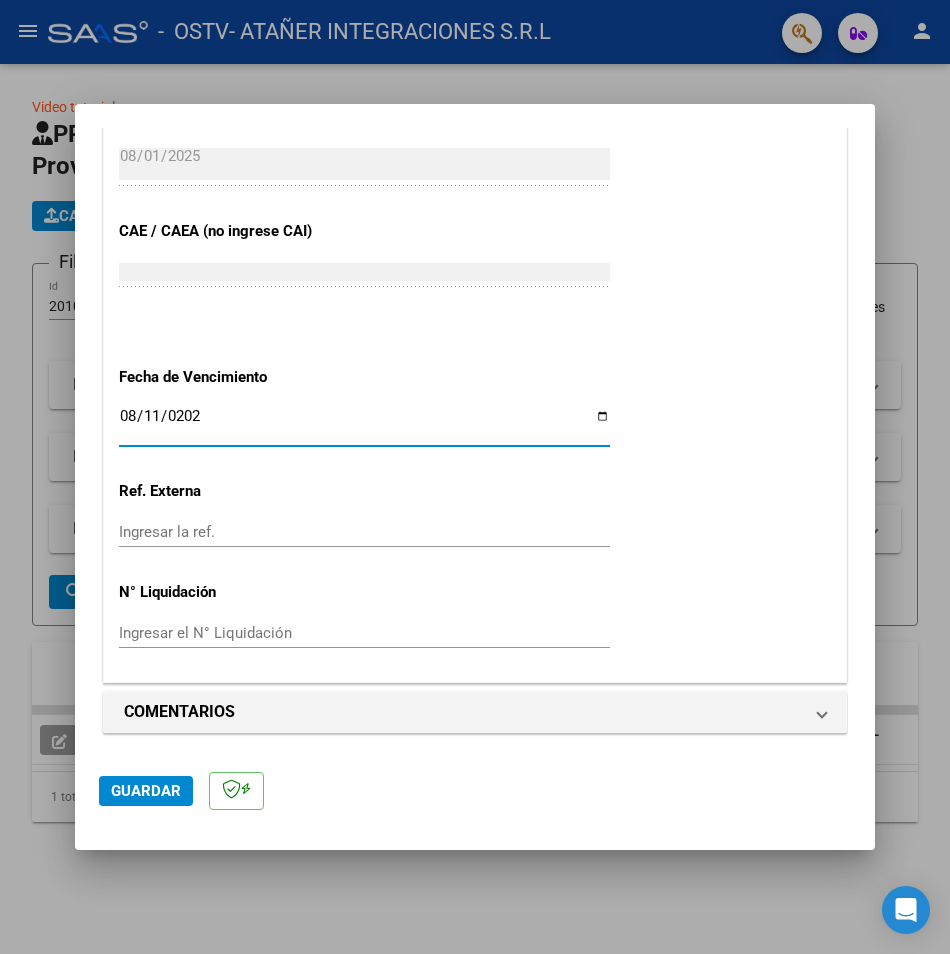 type on "2025-08-11" 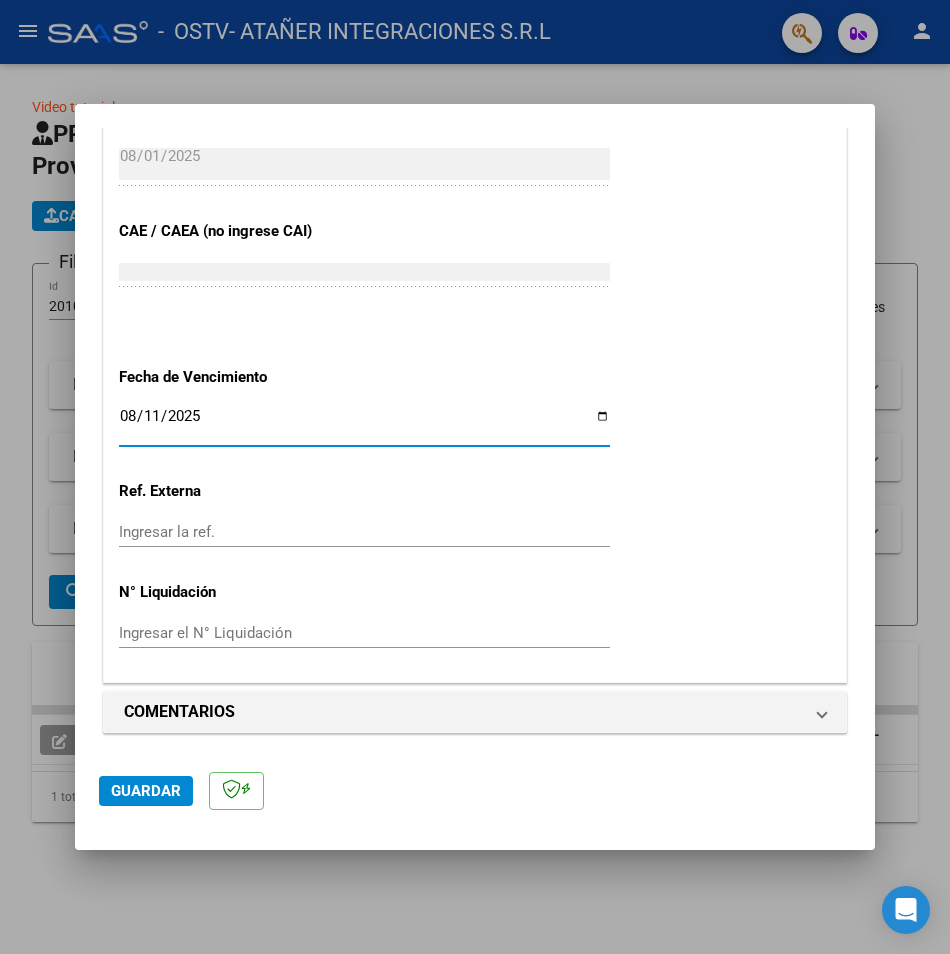 click on "CUIT  *   [CUIT] Ingresar CUIT  ANALISIS PRESTADOR  Area destinado * Integración Seleccionar Area Luego de guardar debe preaprobar la factura asociandola a un legajo de integración y subir la documentación respaldatoria (planilla de asistencia o ddjj para período de aislamiento)  Período de Prestación (Ej: 202305 para Mayo 2023    202507 Ingrese el Período de Prestación como indica el ejemplo   Comprobante Tipo * Factura B Seleccionar Tipo Punto de Venta  *   2 Ingresar el Nro.  Número  *   9329 Ingresar el Nro.  Monto  *   $ 435.376,56 Ingresar el monto  Fecha del Cpbt.  *   2025-08-01 Ingresar la fecha  CAE / CAEA (no ingrese CAI)    75318568831890 Ingresar el CAE o CAEA (no ingrese CAI)  Fecha de Vencimiento    2025-08-11 Ingresar la fecha  Ref. Externa    Ingresar la ref.  N° Liquidación    Ingresar el N° Liquidación" at bounding box center [475, -52] 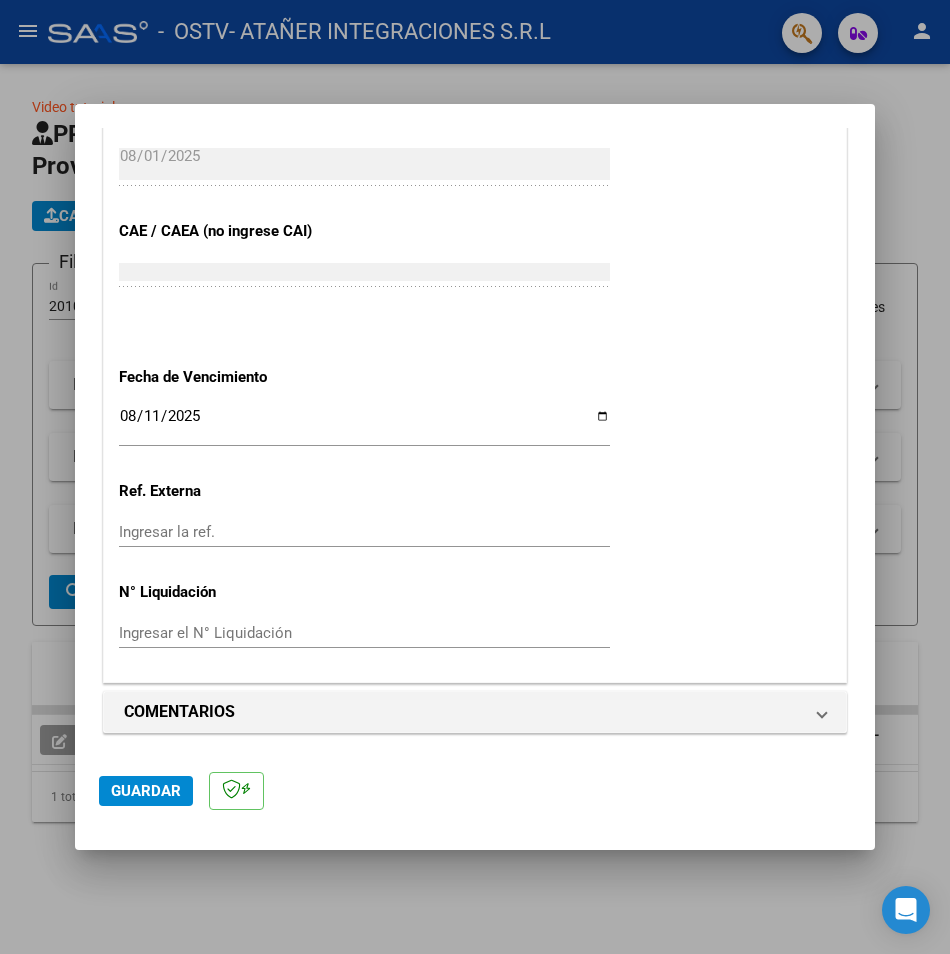 click on "Guardar" 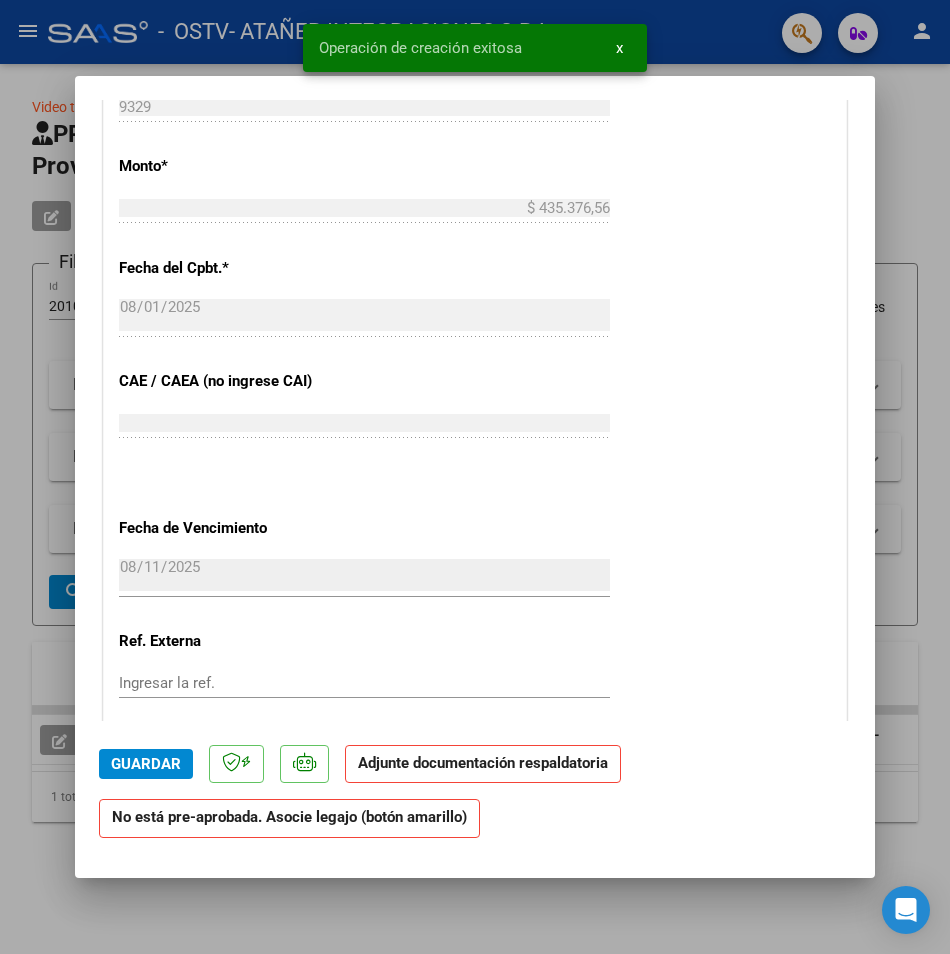 scroll, scrollTop: 1600, scrollLeft: 0, axis: vertical 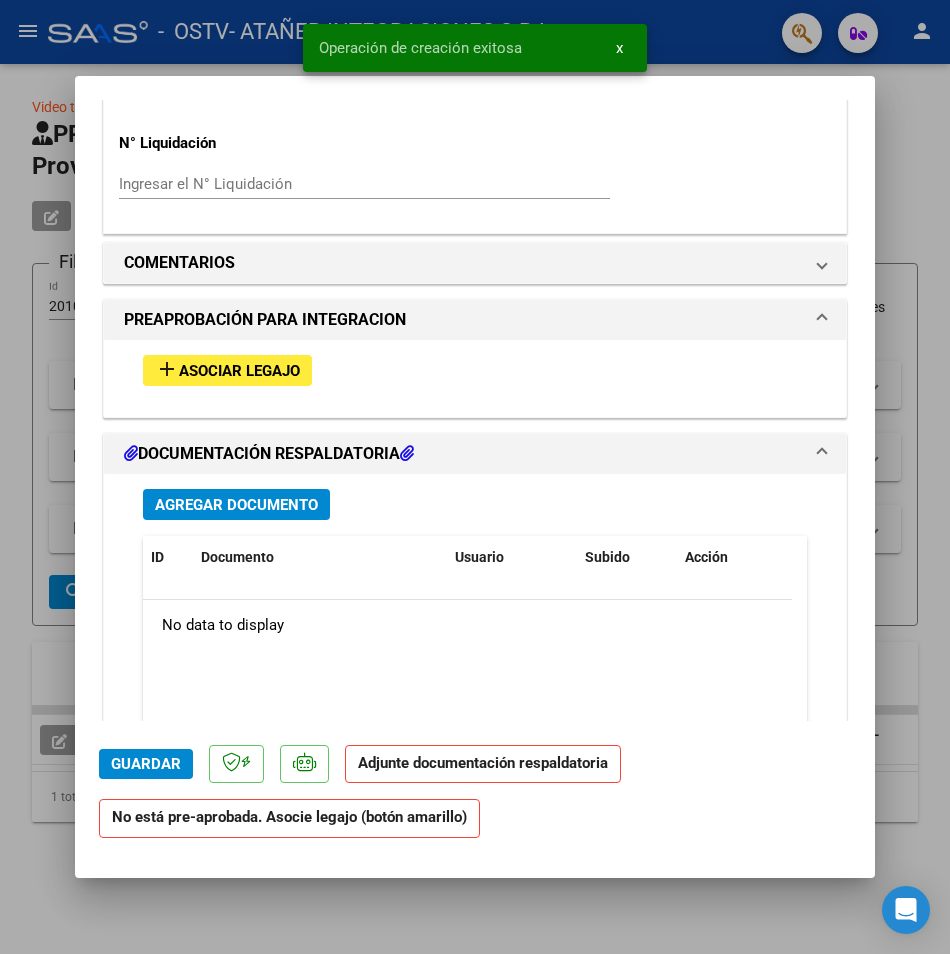 click on "Asociar Legajo" at bounding box center (239, 371) 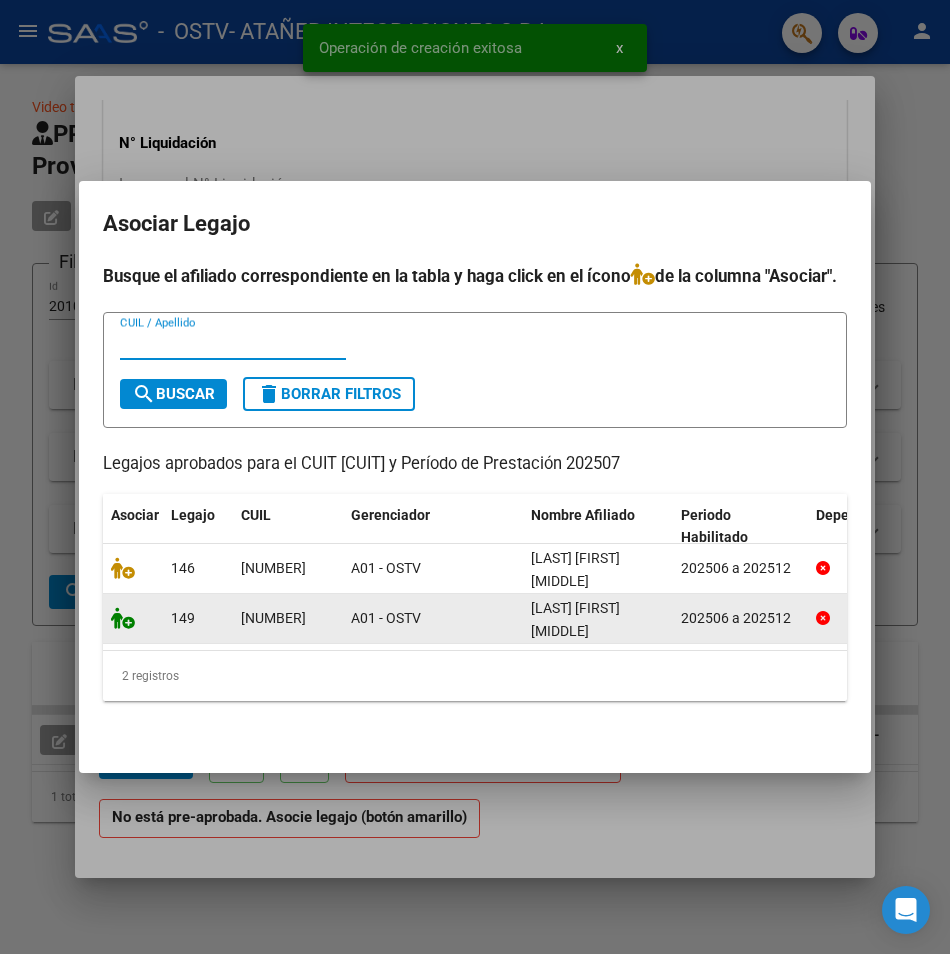 click 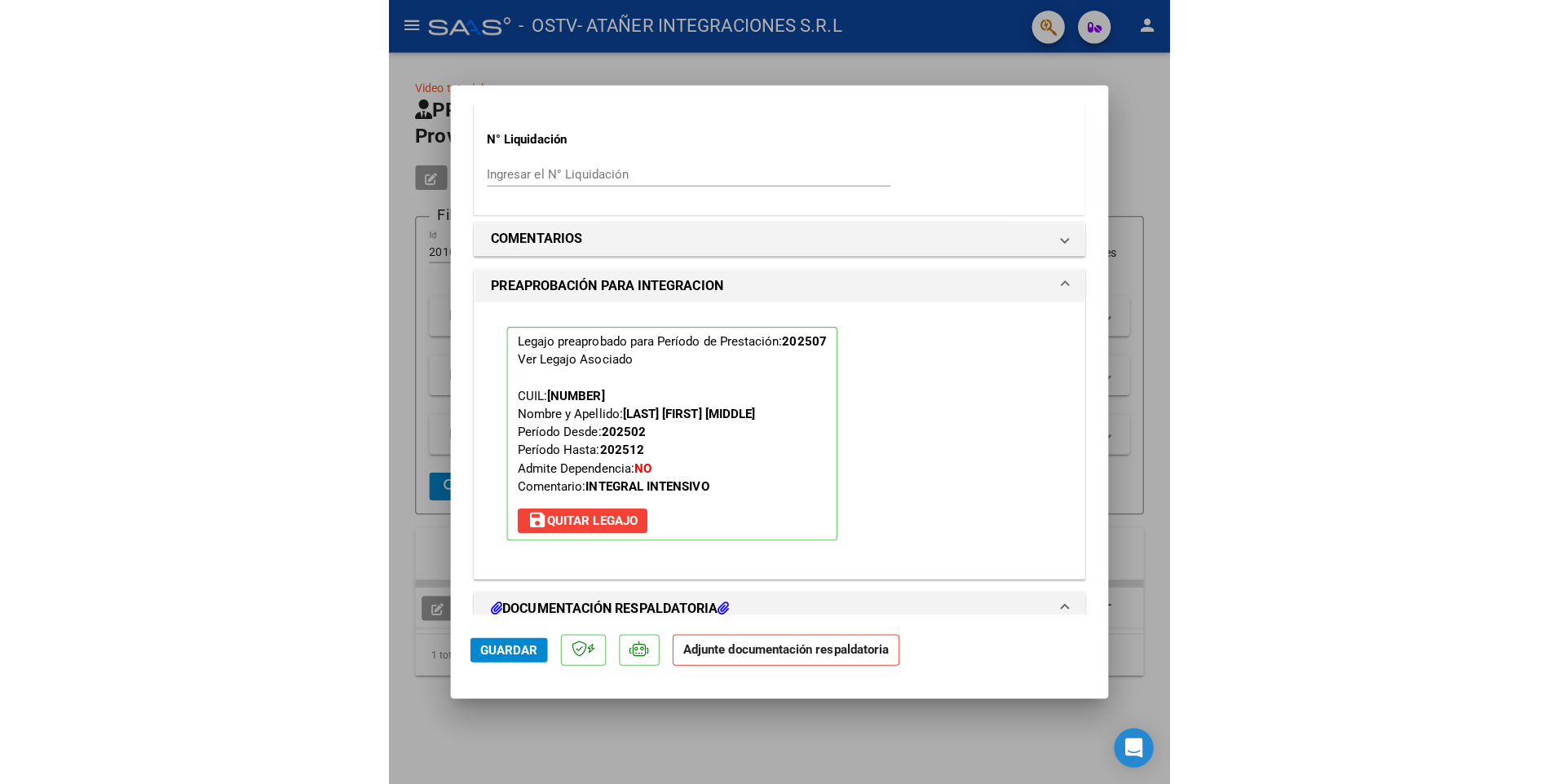 scroll, scrollTop: 1672, scrollLeft: 0, axis: vertical 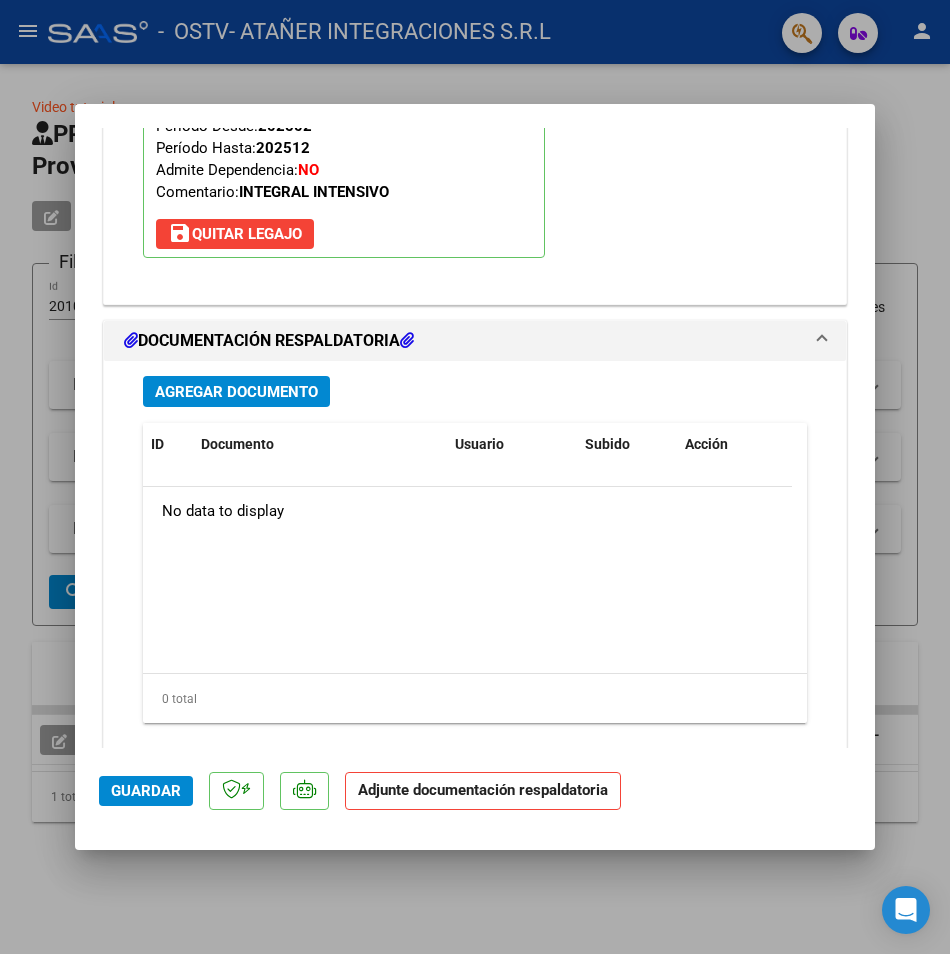 click on "Agregar Documento ID Documento Usuario Subido Acción No data to display  0 total   1" at bounding box center (475, 573) 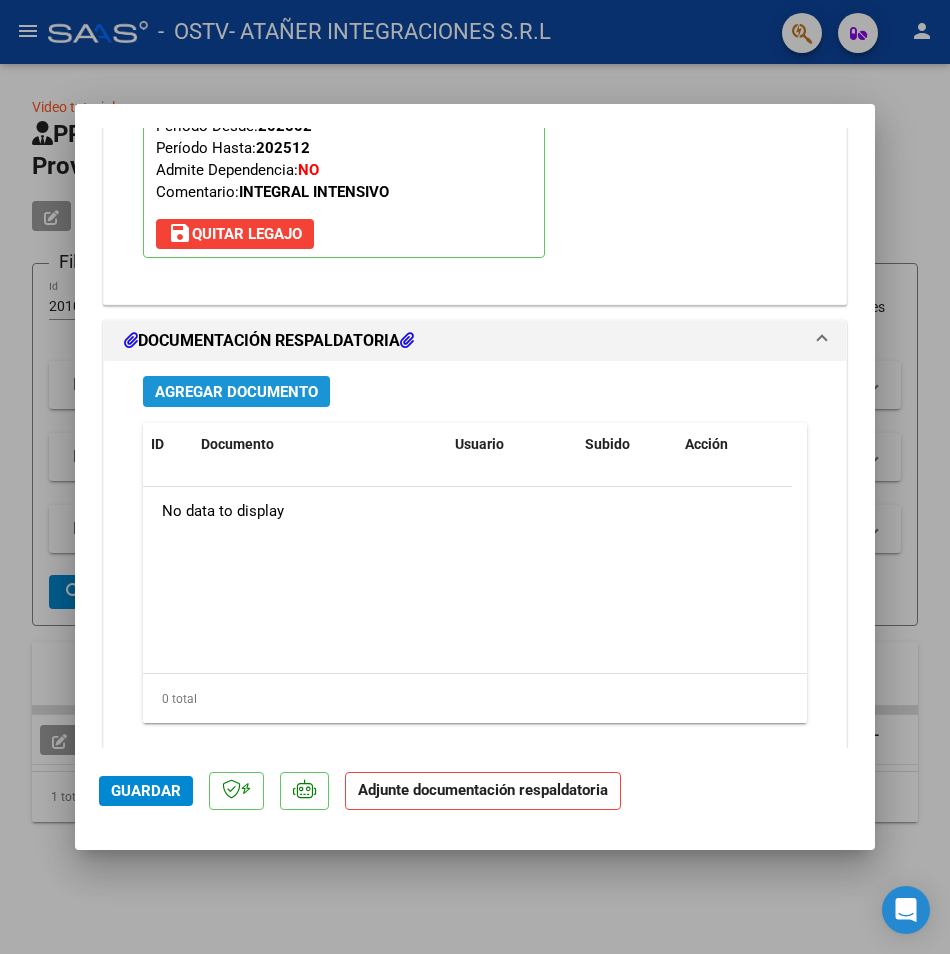 click on "Agregar Documento" at bounding box center [236, 391] 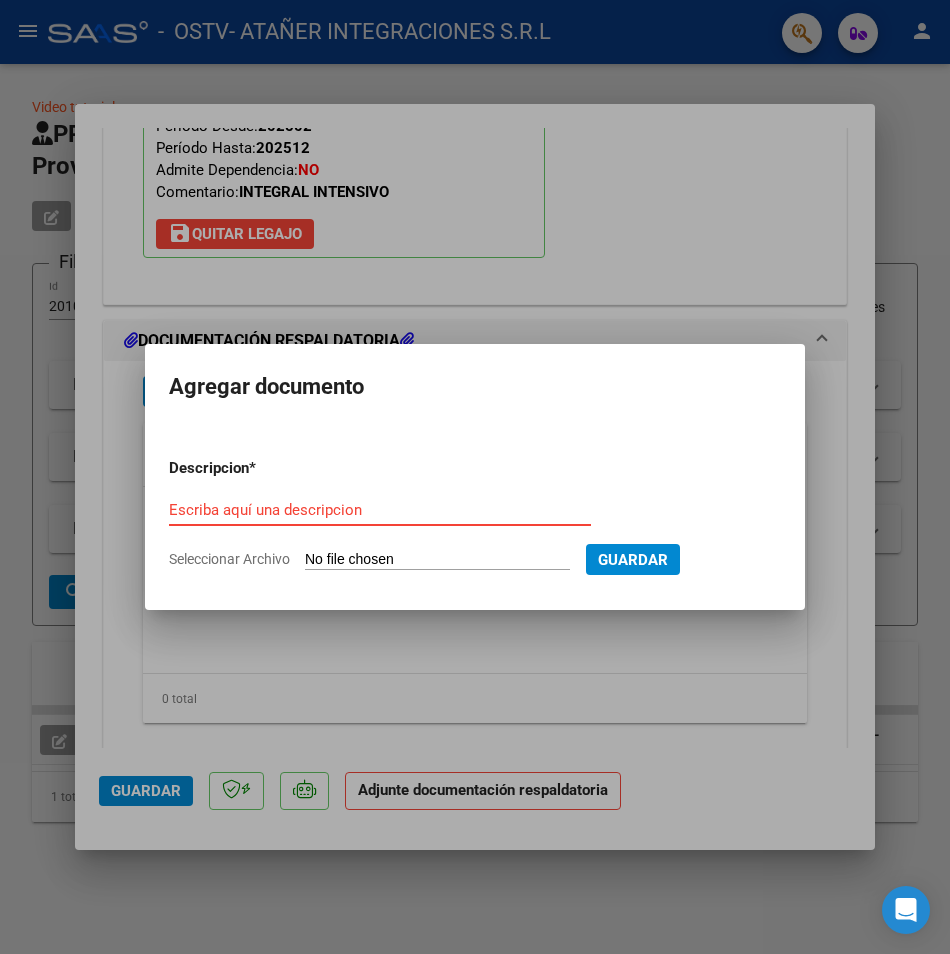 type on "C:\fakepath\Planilla de Asistencia- REHAB- [LAST] [FIRST] - JULIO 2025.pdf" 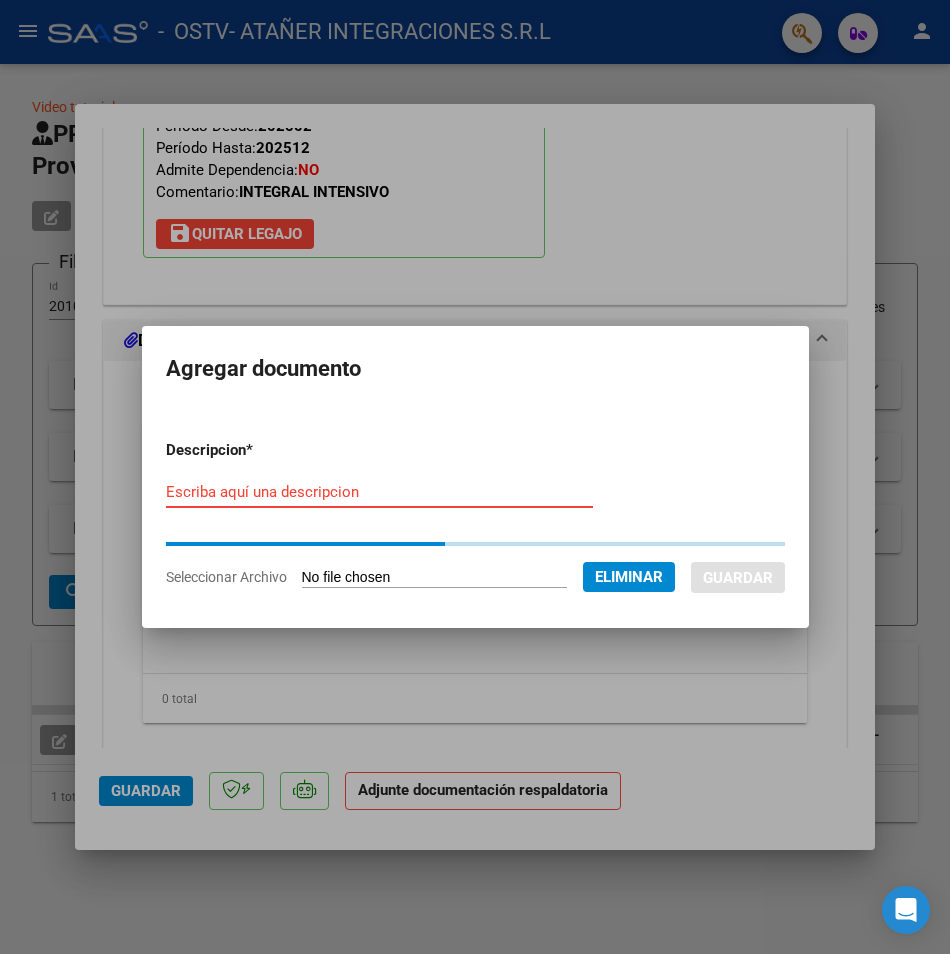 click on "Escriba aquí una descripcion" at bounding box center (379, 492) 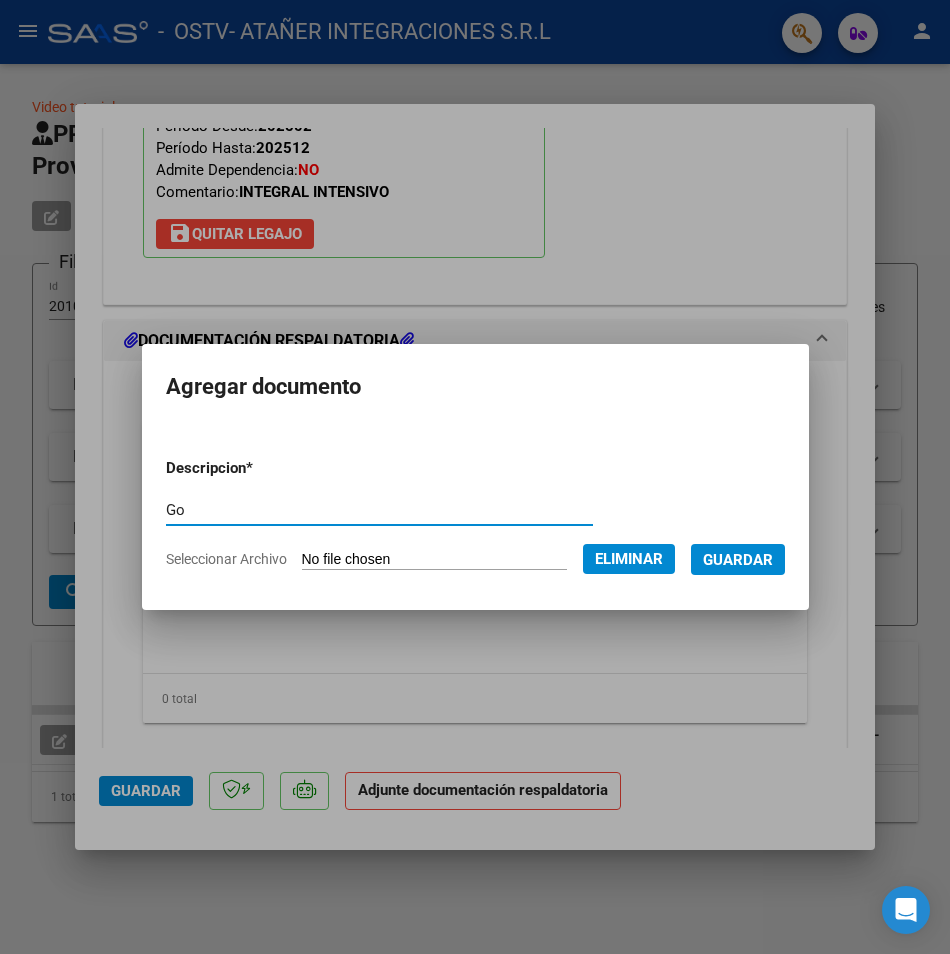 type on "G" 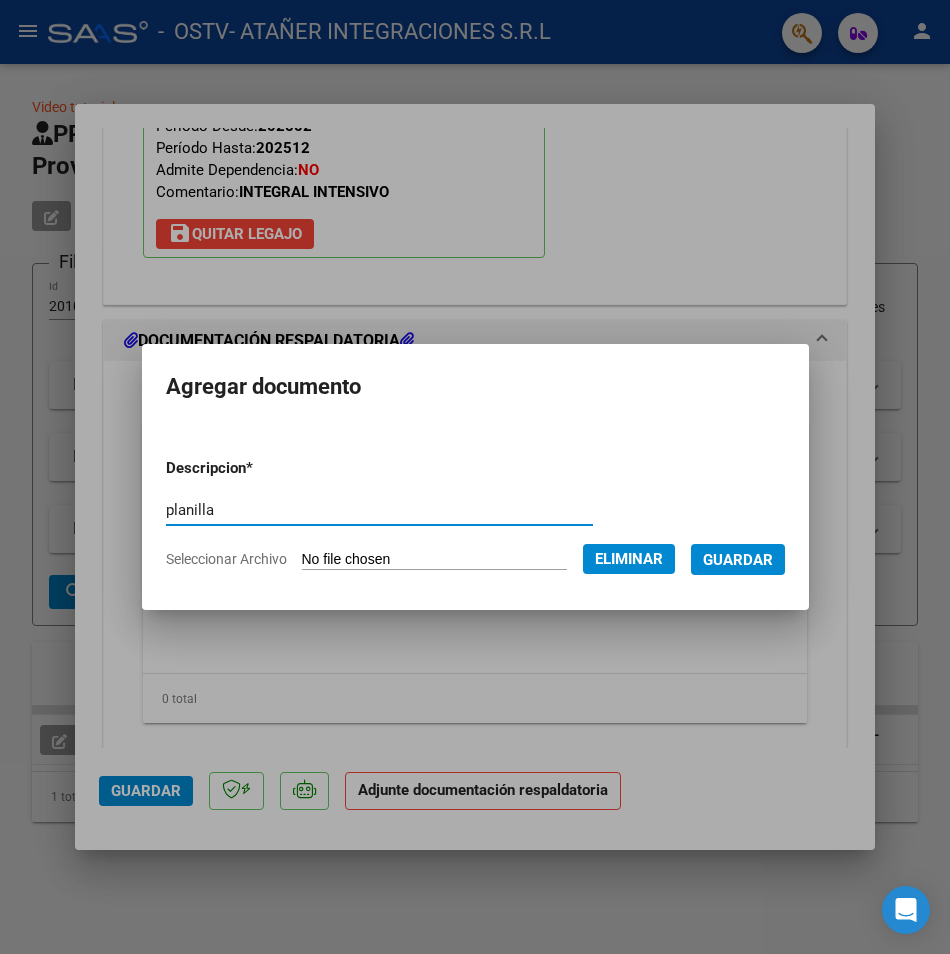 type on "planilla" 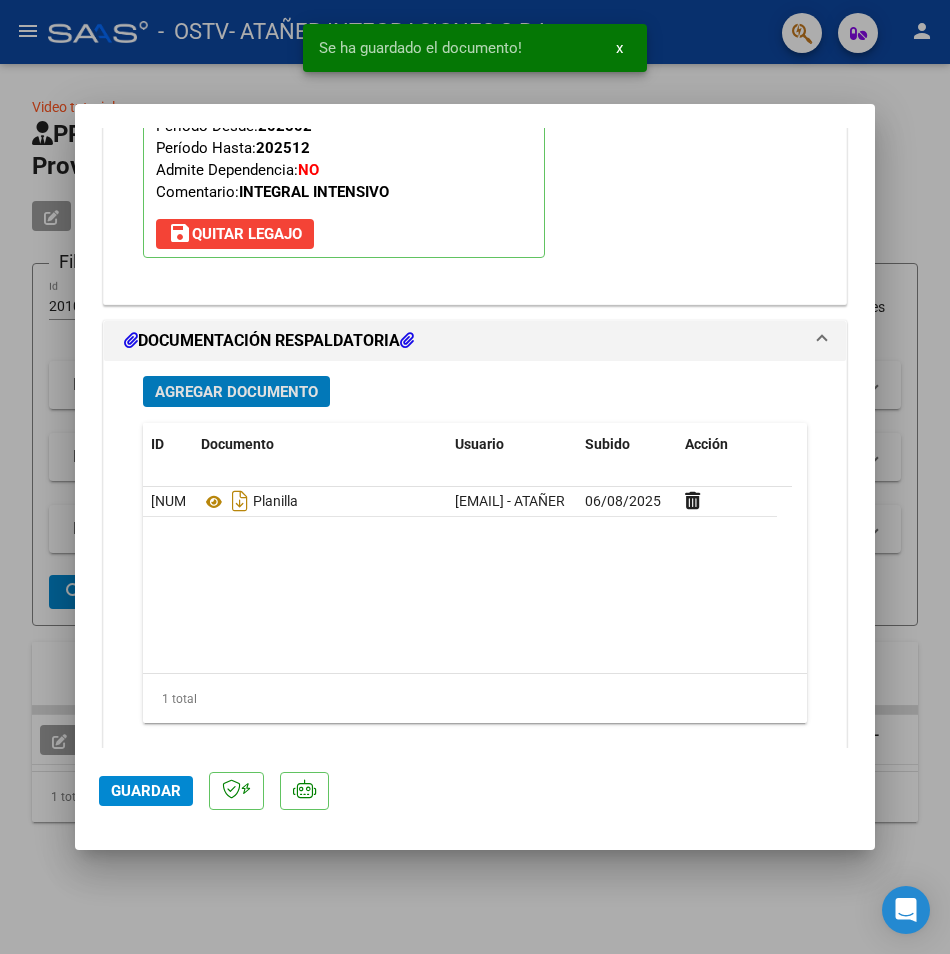 click on "Guardar" 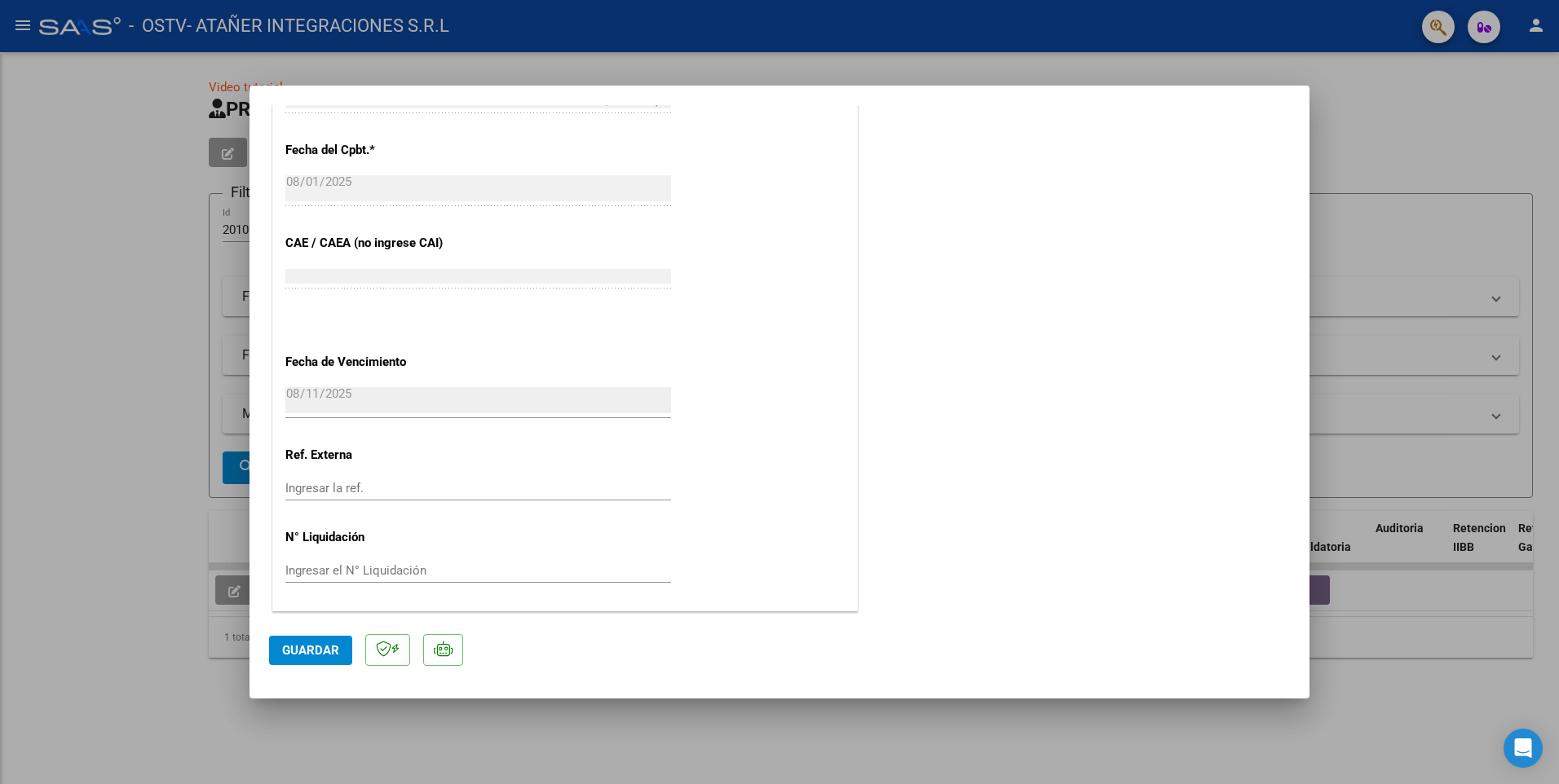 scroll, scrollTop: 949, scrollLeft: 0, axis: vertical 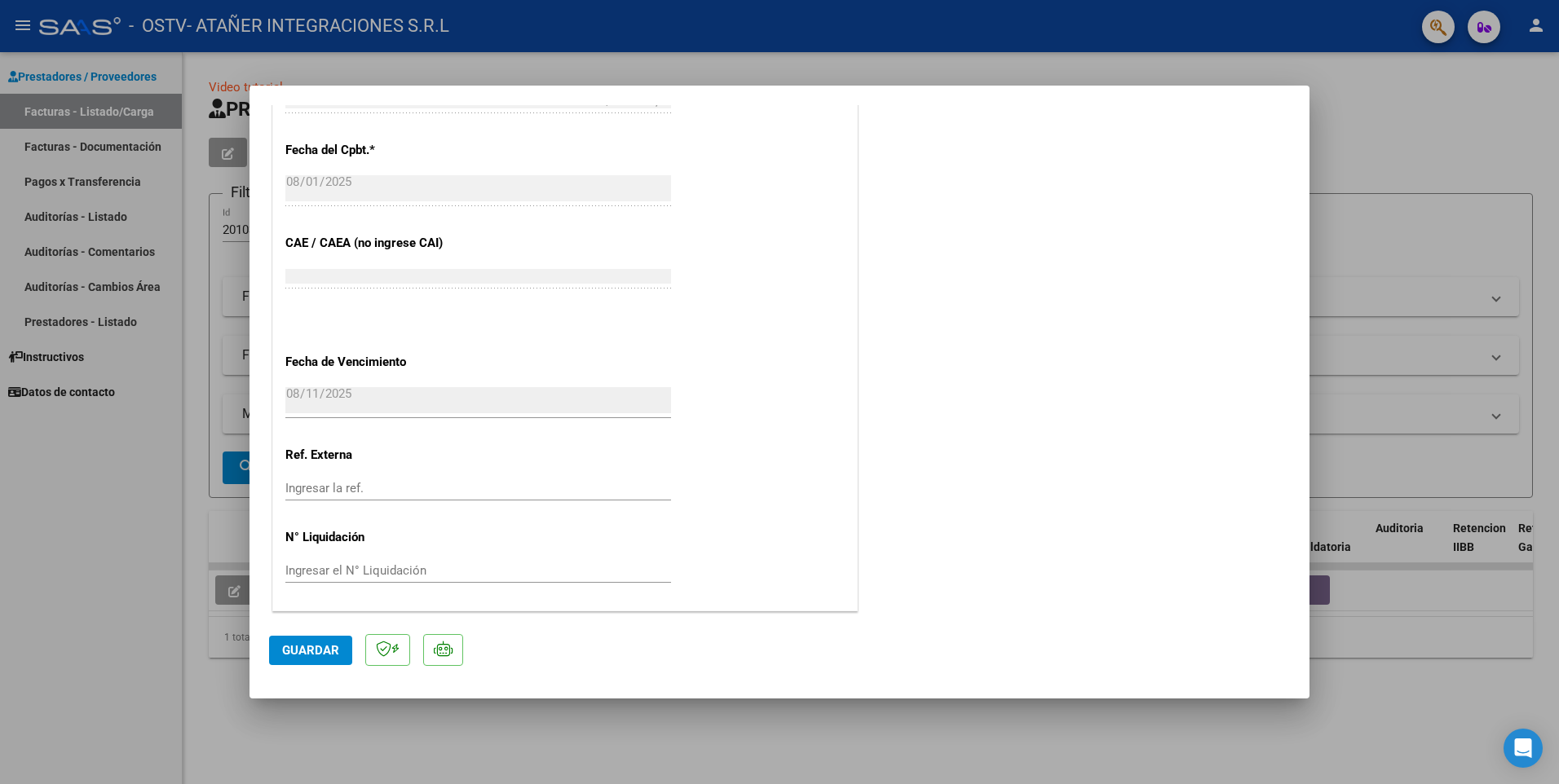 click on "Guardar" 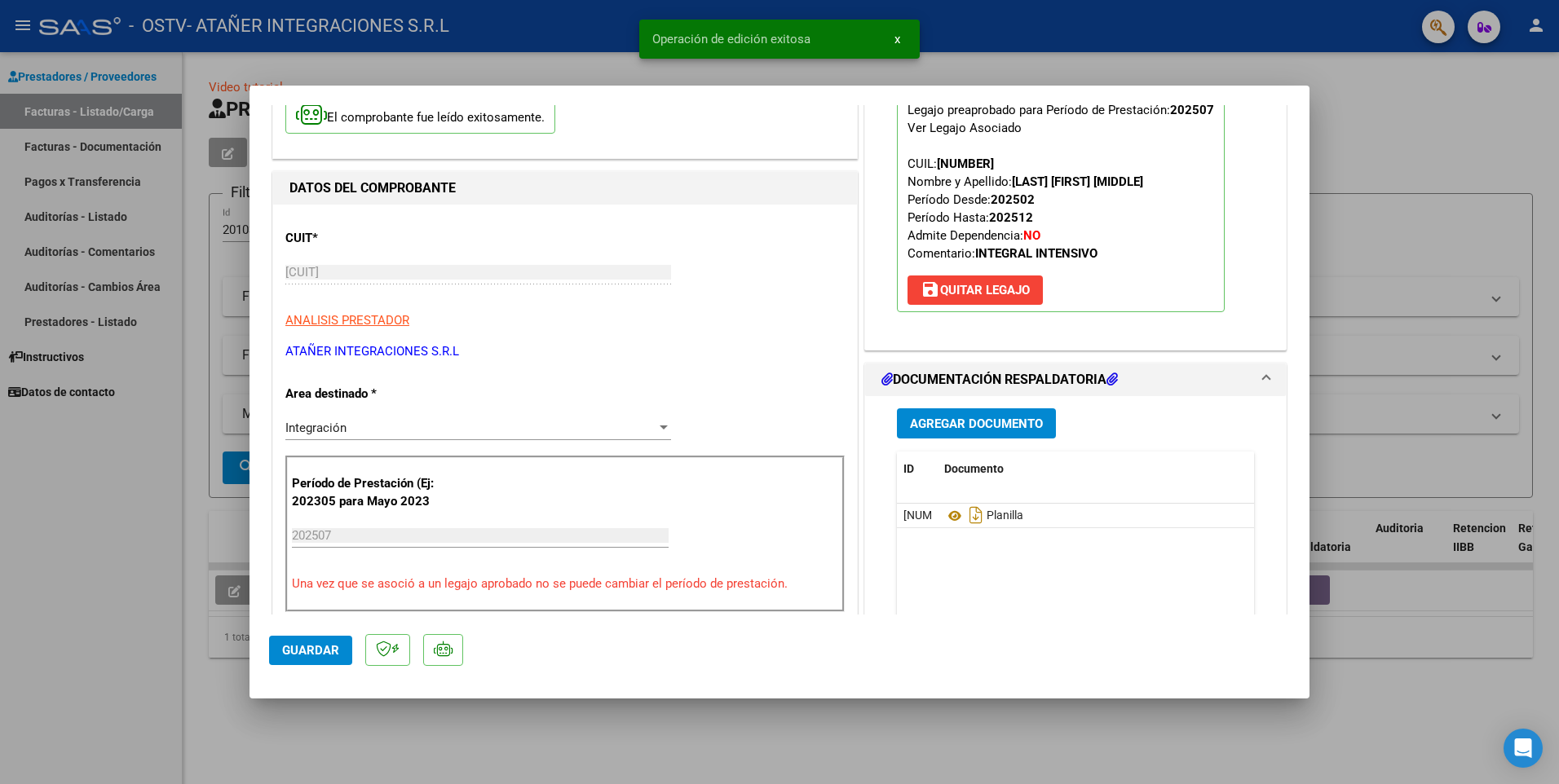 scroll, scrollTop: 216, scrollLeft: 0, axis: vertical 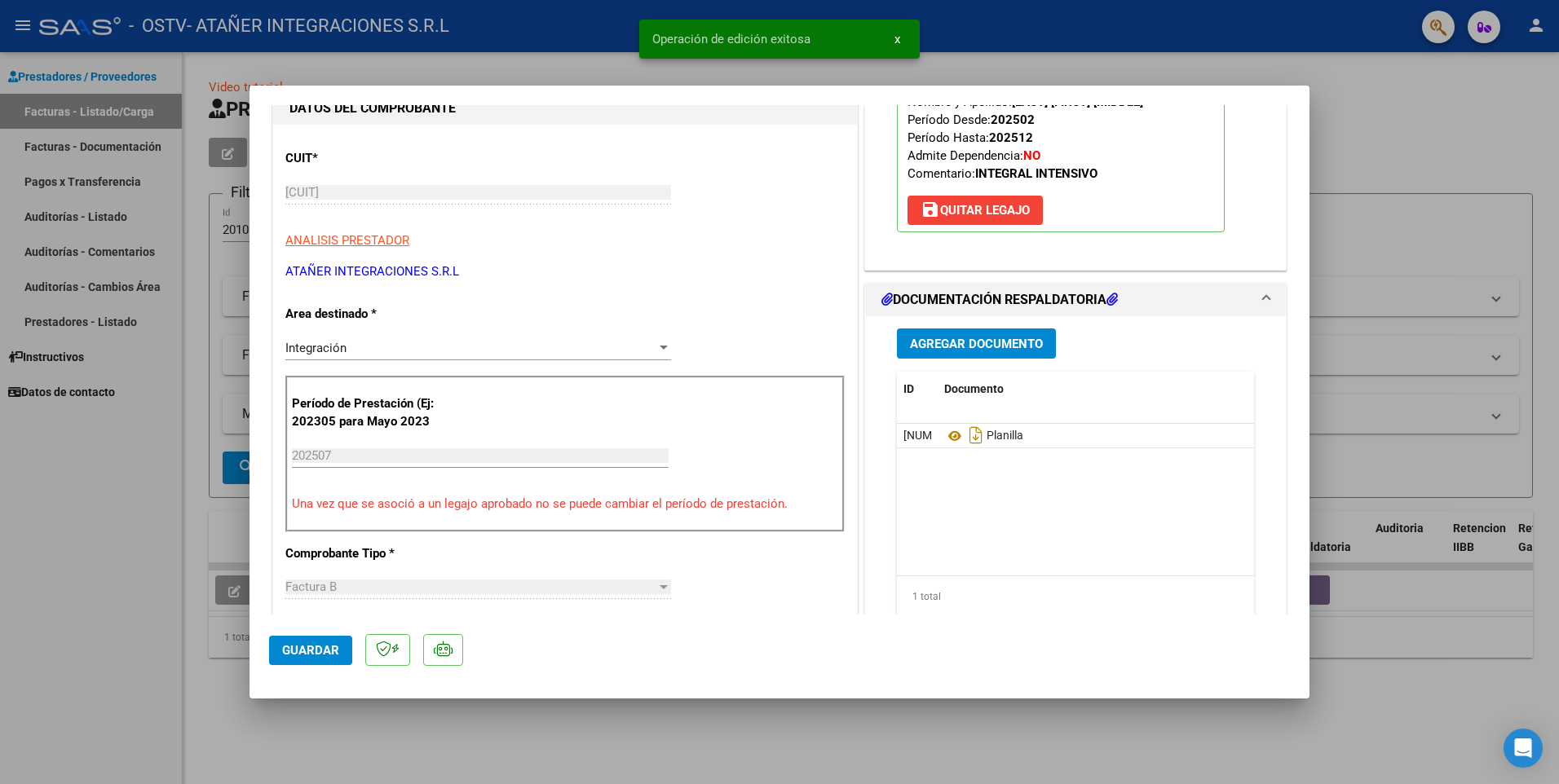 click at bounding box center [780, 392] 